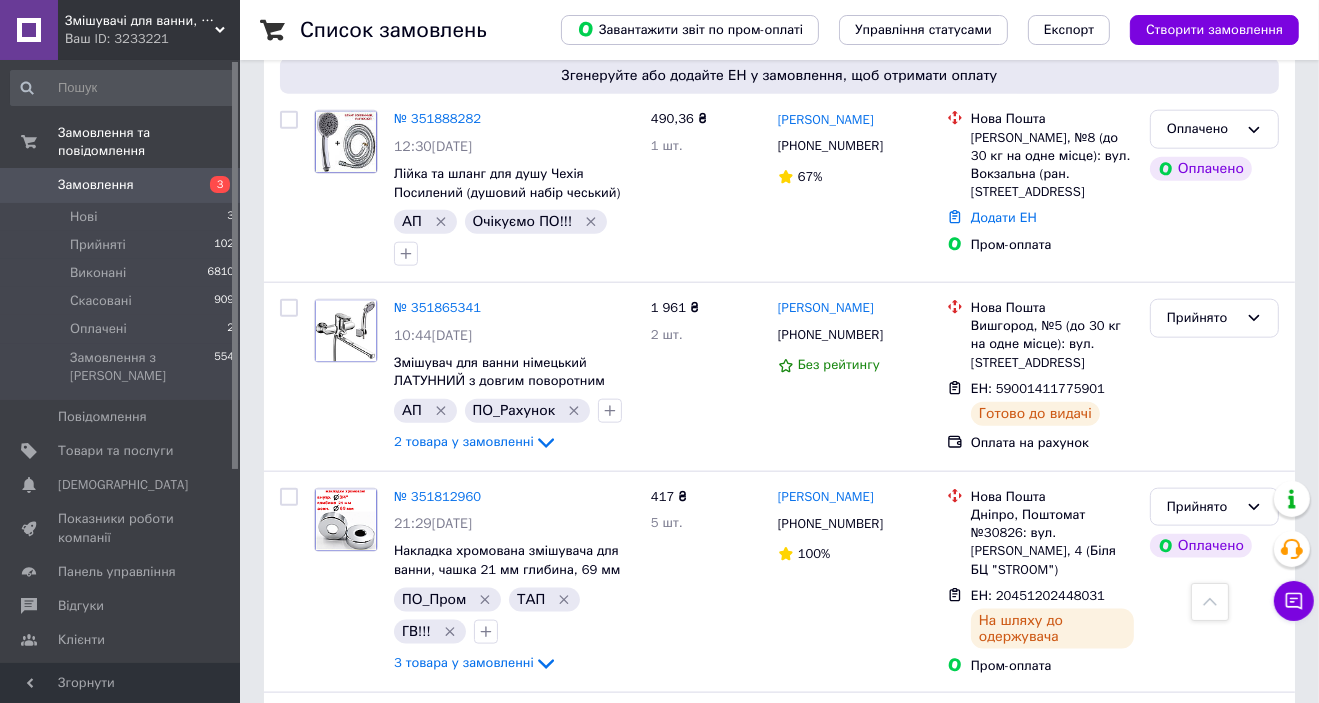 scroll, scrollTop: 1360, scrollLeft: 0, axis: vertical 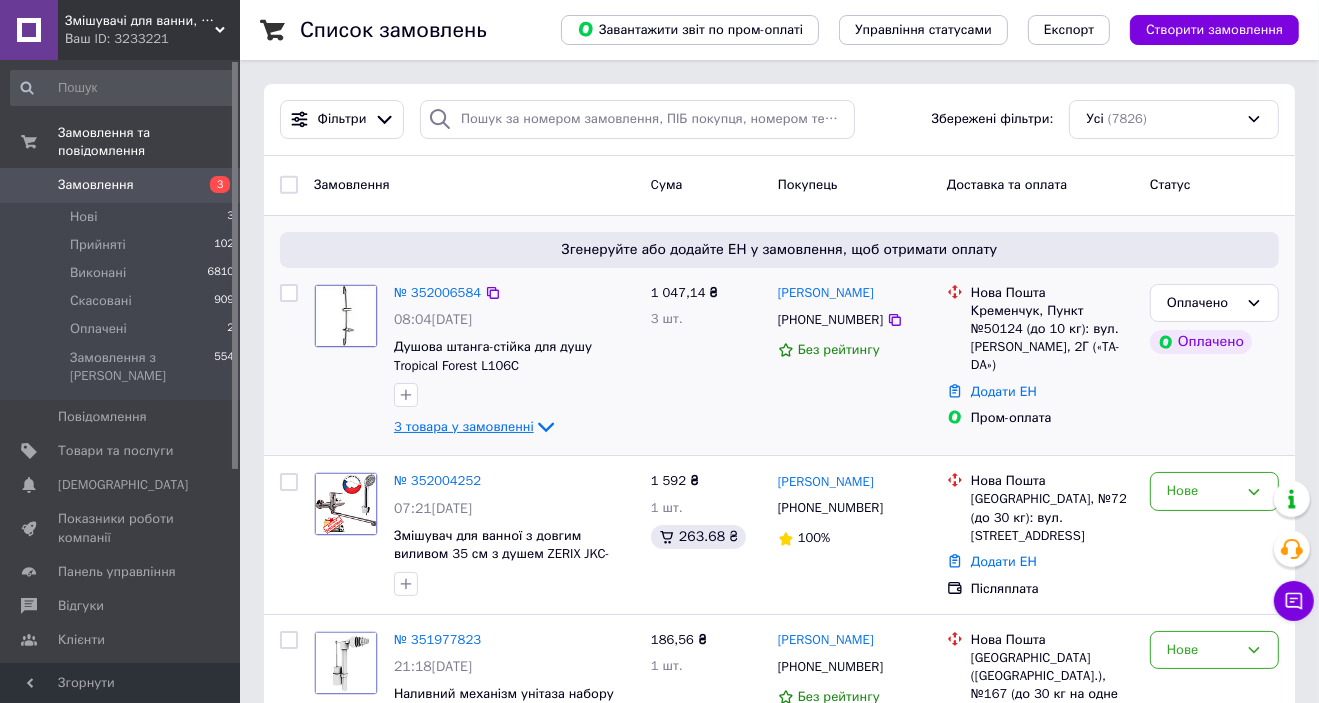 click on "3 товара у замовленні" at bounding box center (464, 426) 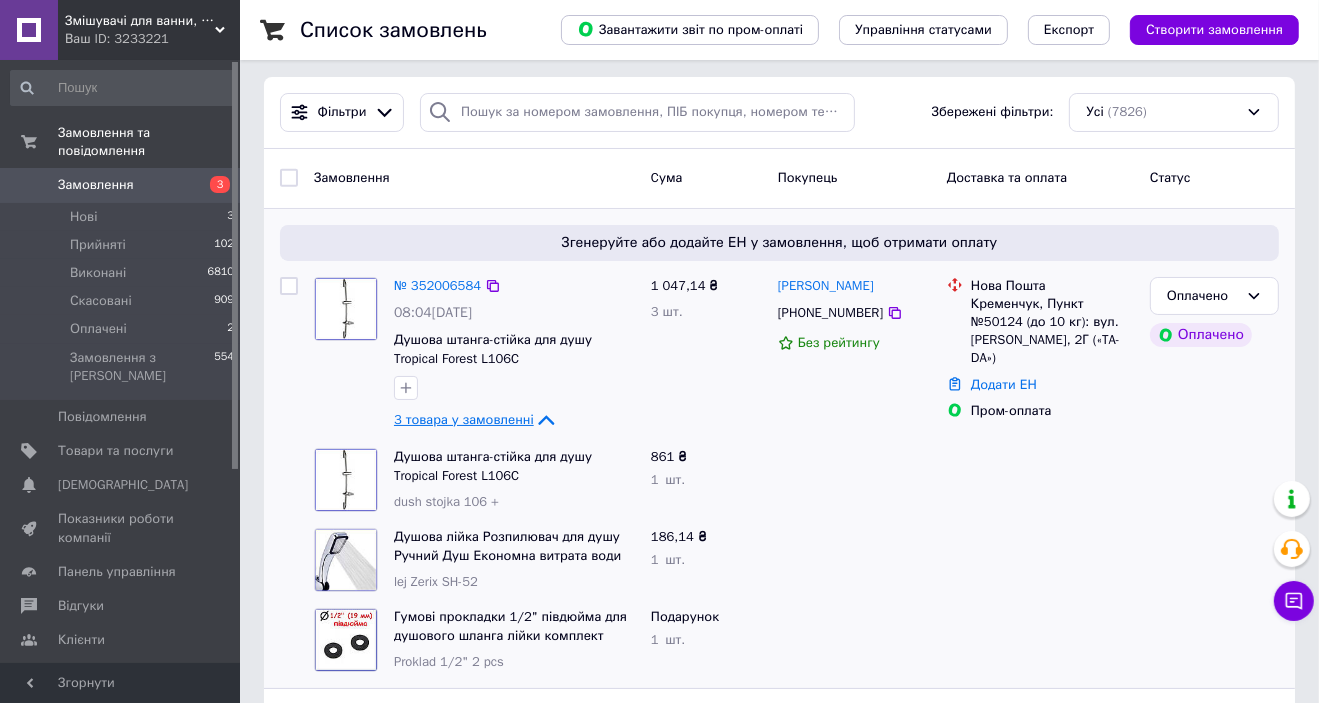 scroll, scrollTop: 0, scrollLeft: 0, axis: both 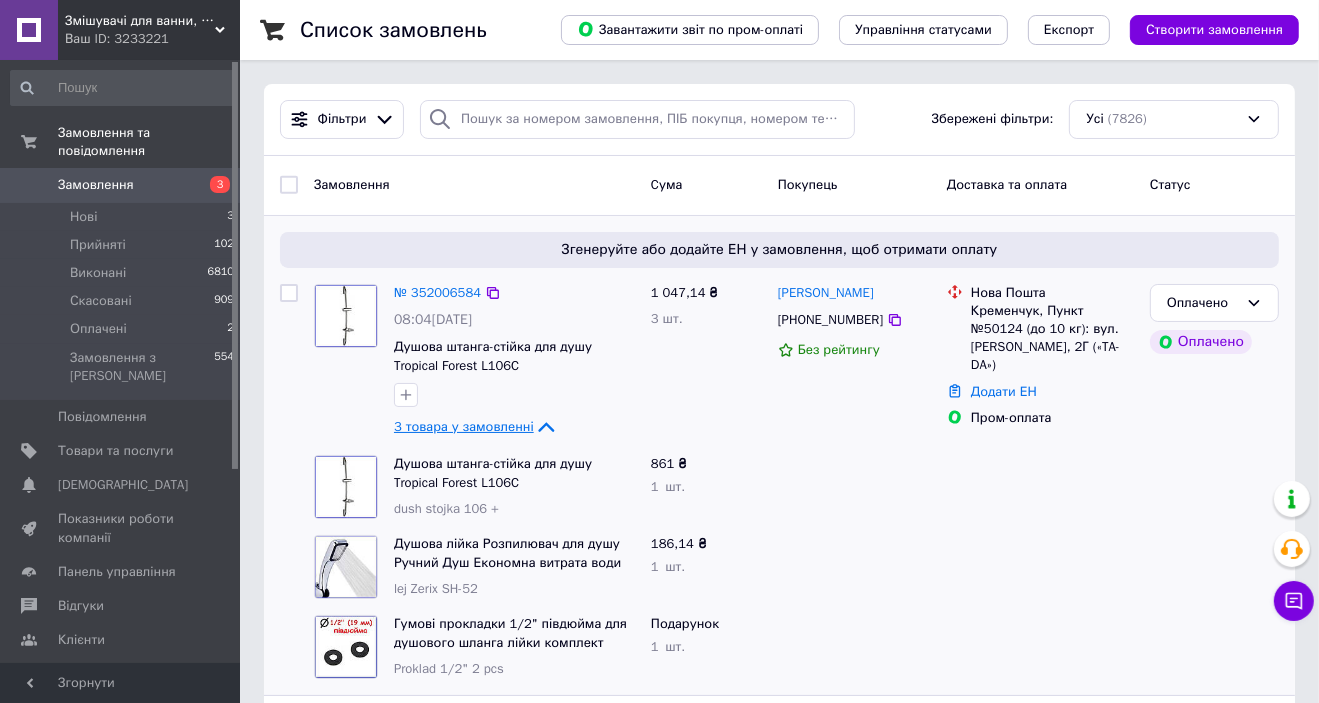 click on "3 товара у замовленні" at bounding box center [464, 426] 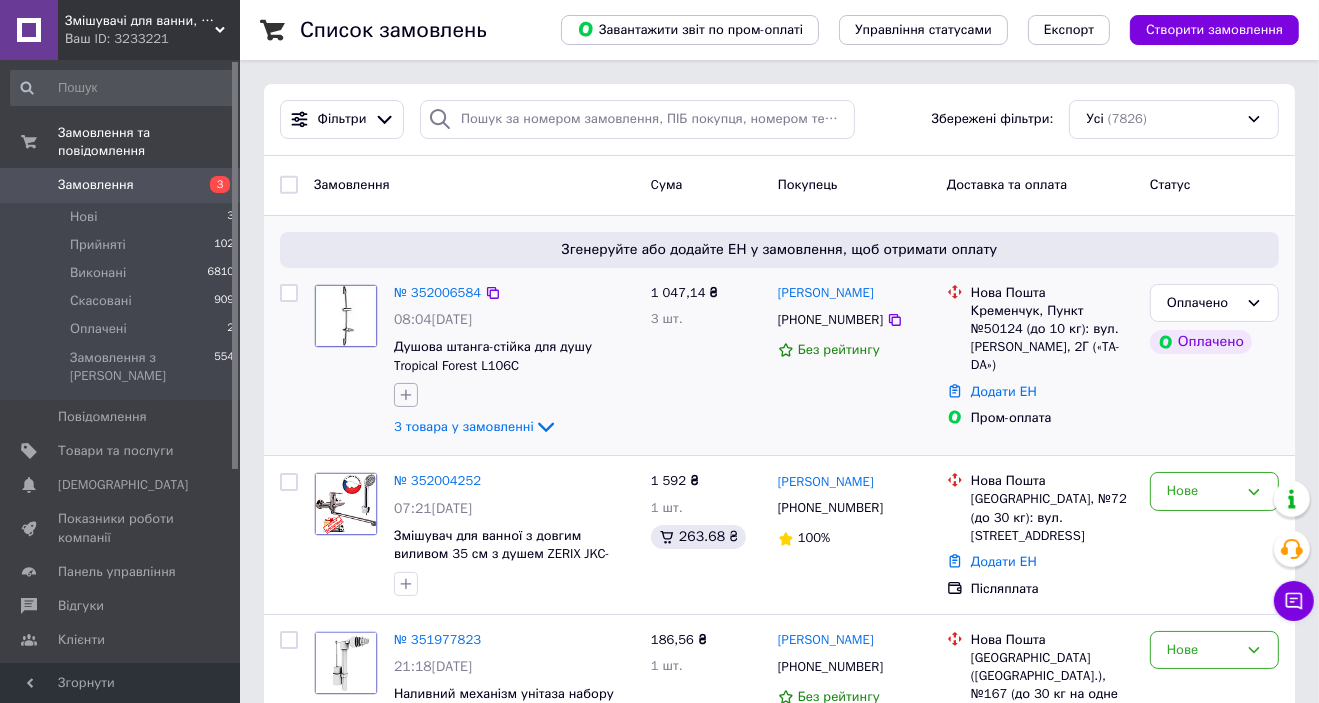 click 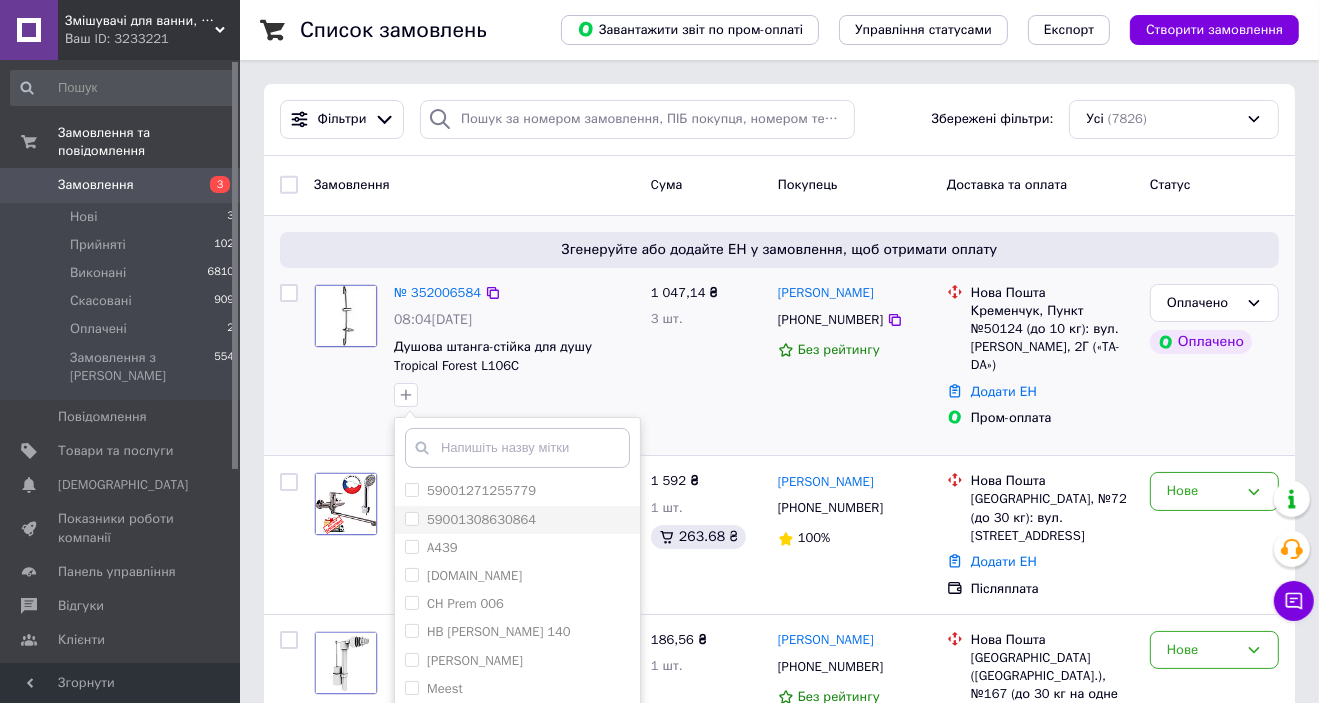 scroll, scrollTop: 560, scrollLeft: 0, axis: vertical 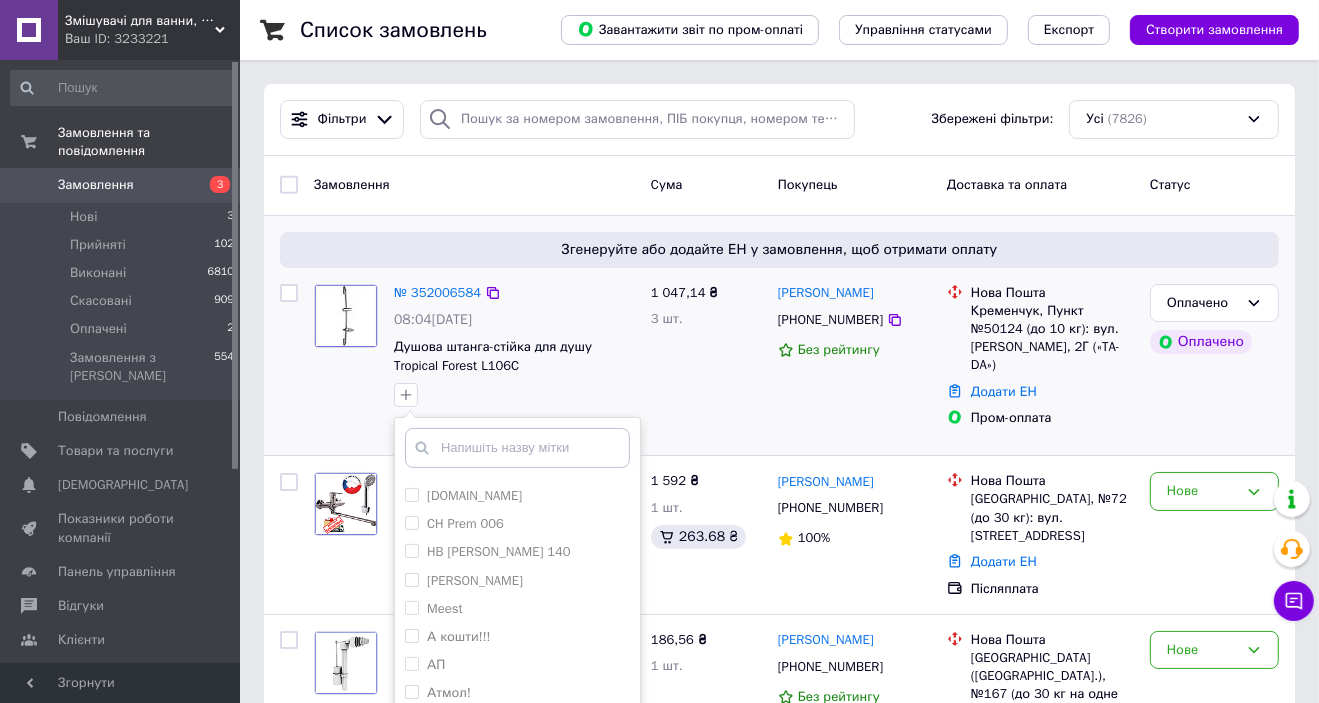 click at bounding box center (517, 448) 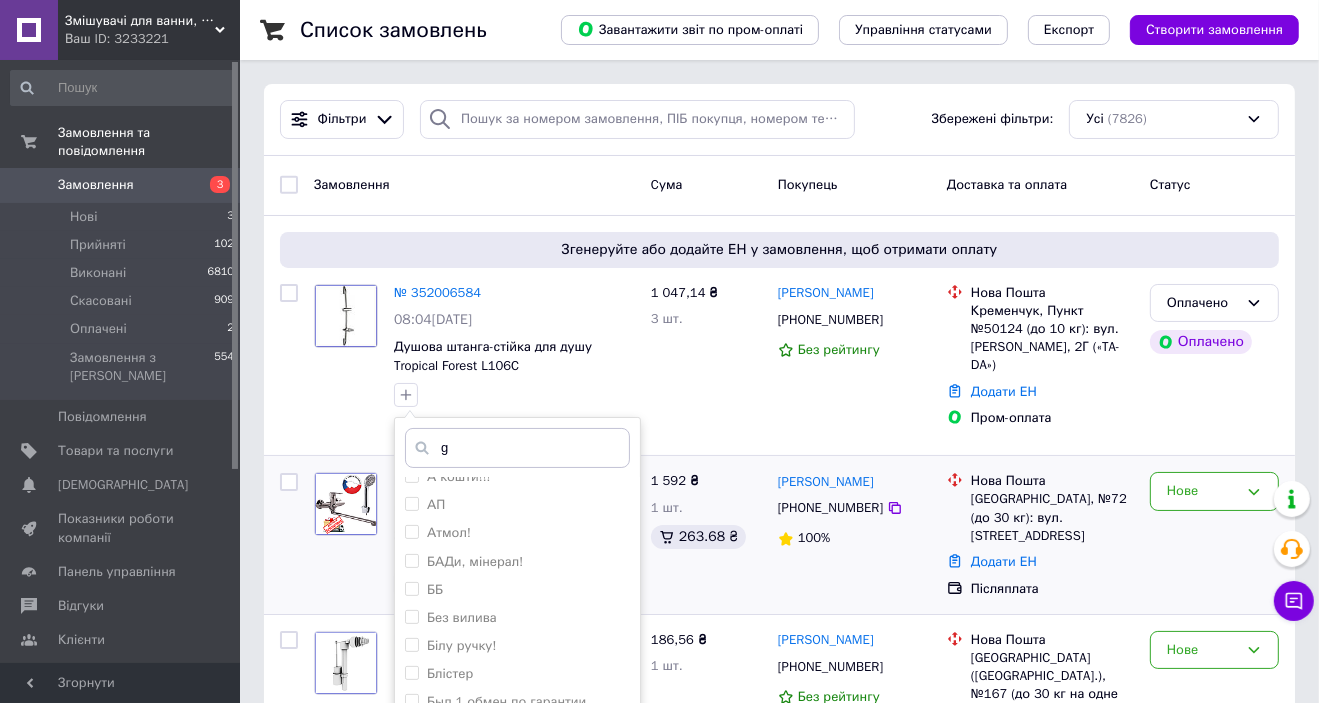 scroll, scrollTop: 0, scrollLeft: 0, axis: both 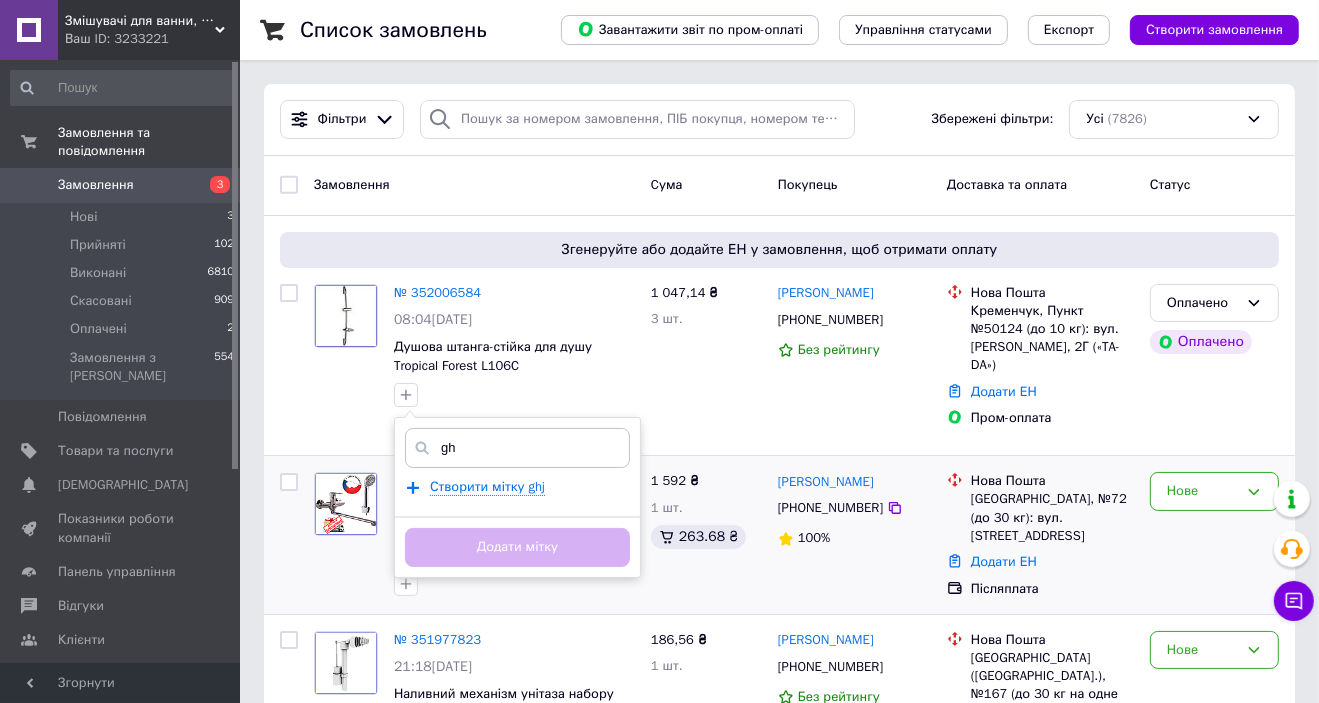 type on "g" 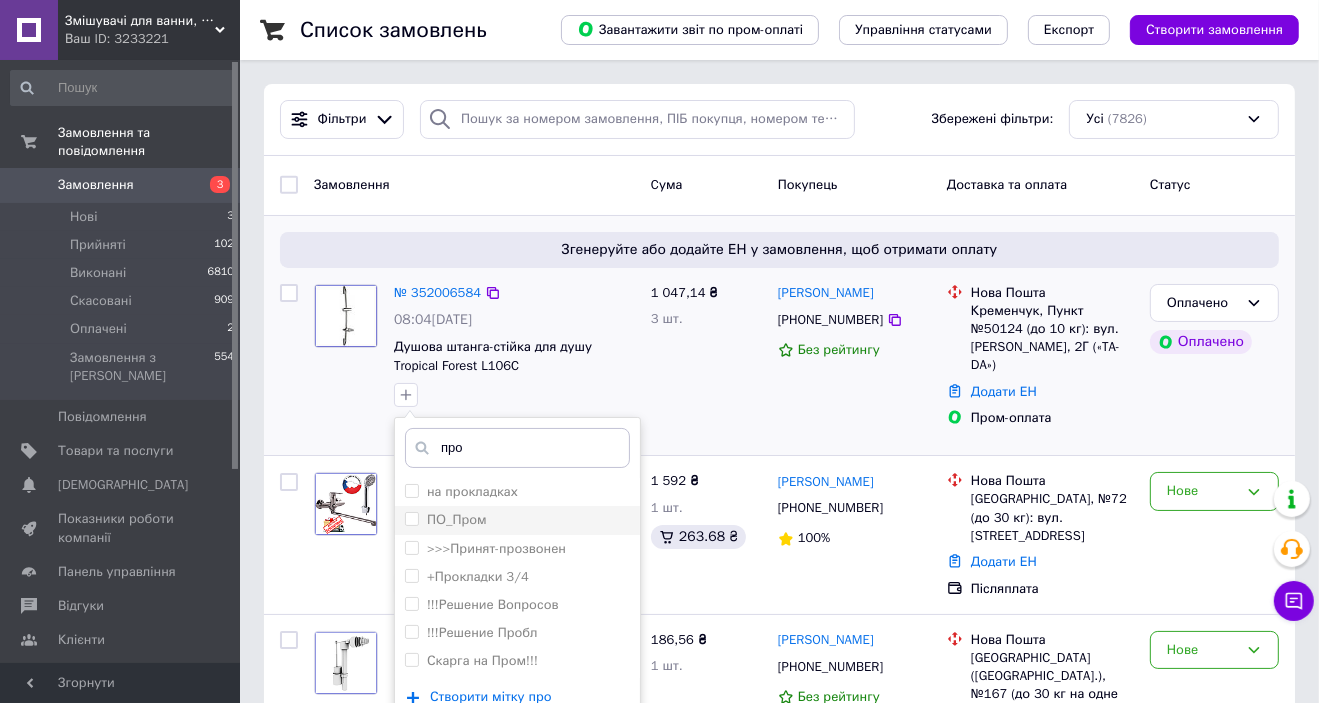 type on "про" 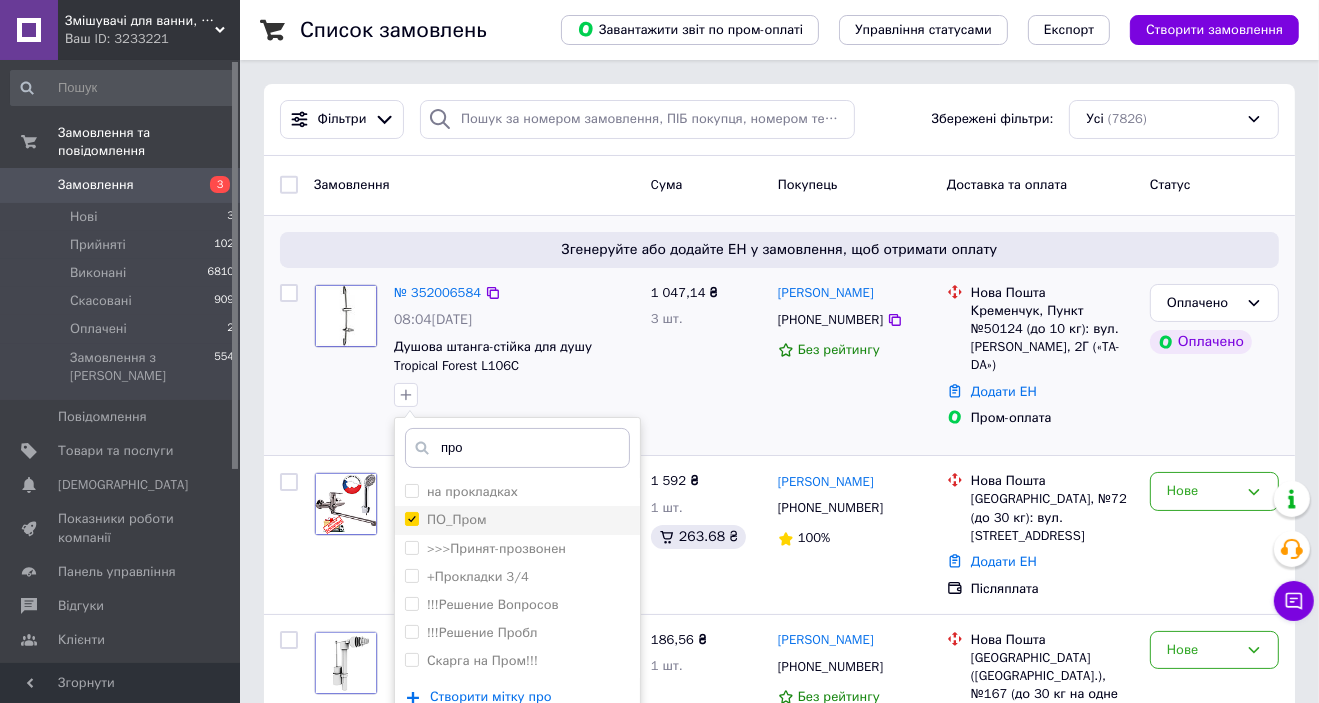 checkbox on "true" 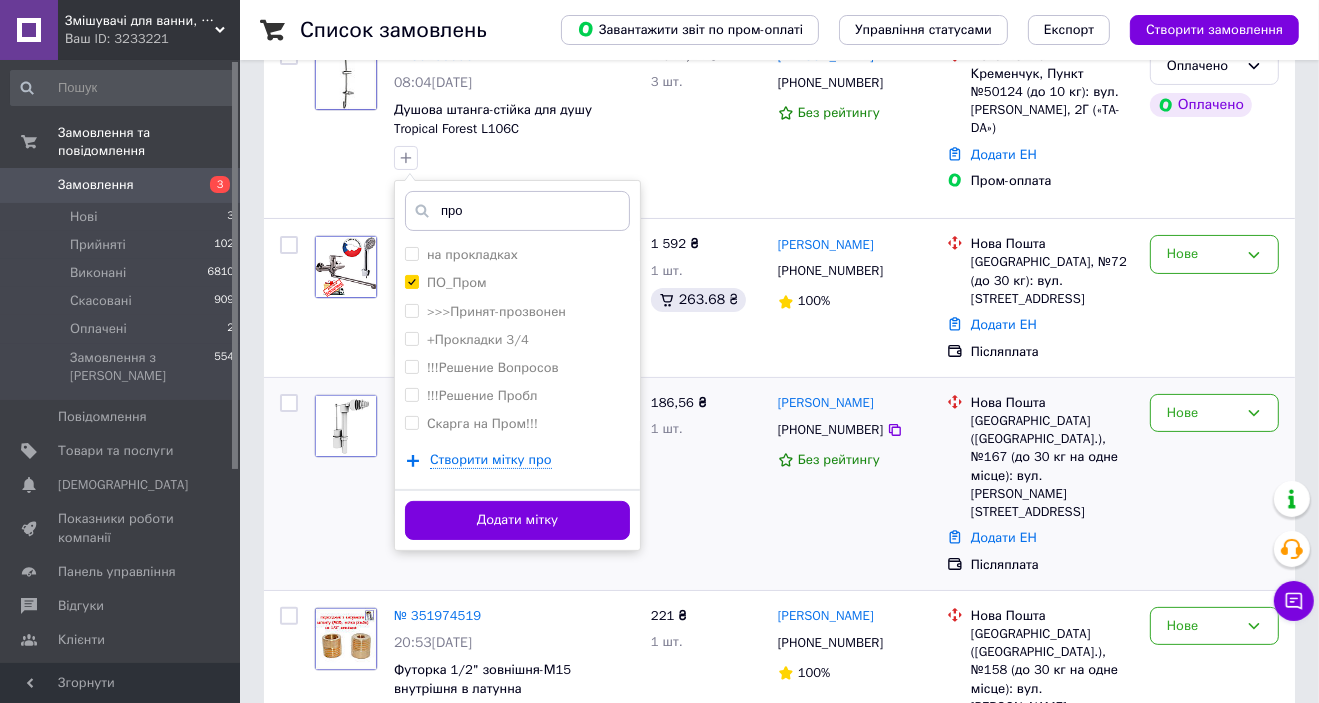 scroll, scrollTop: 240, scrollLeft: 0, axis: vertical 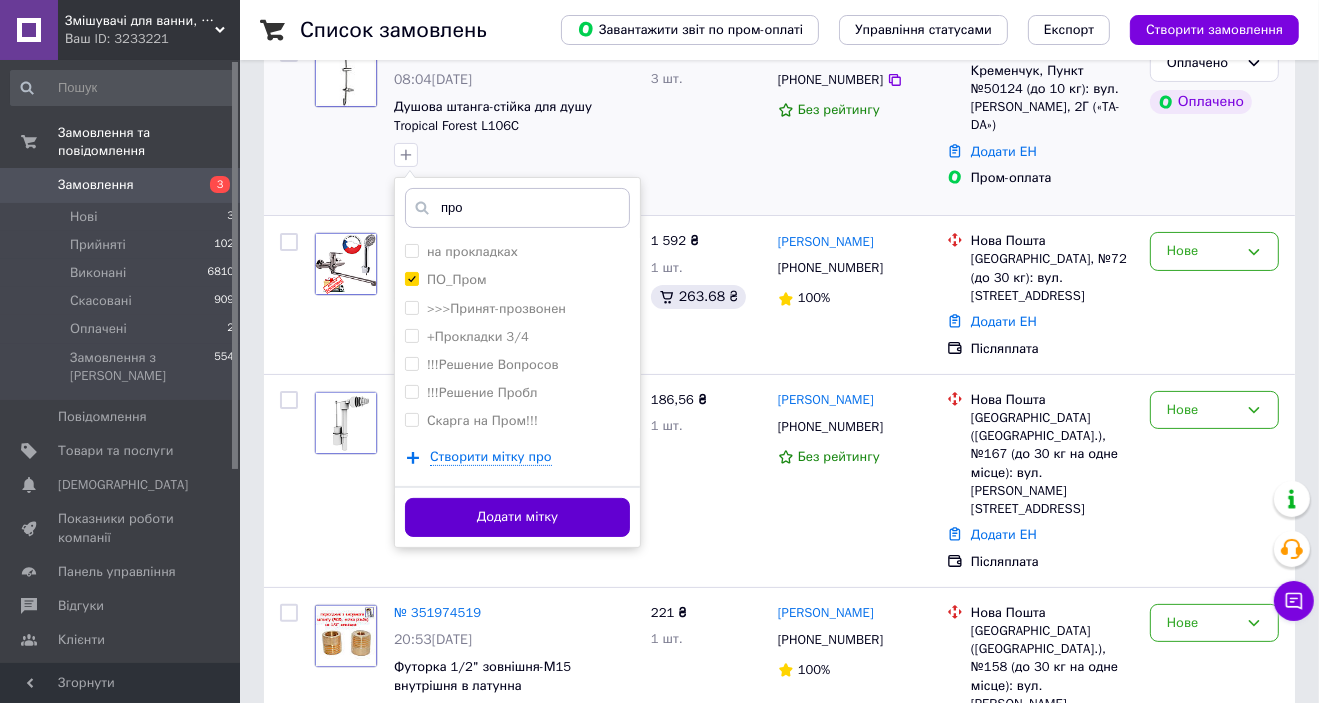 click on "Додати мітку" at bounding box center [517, 517] 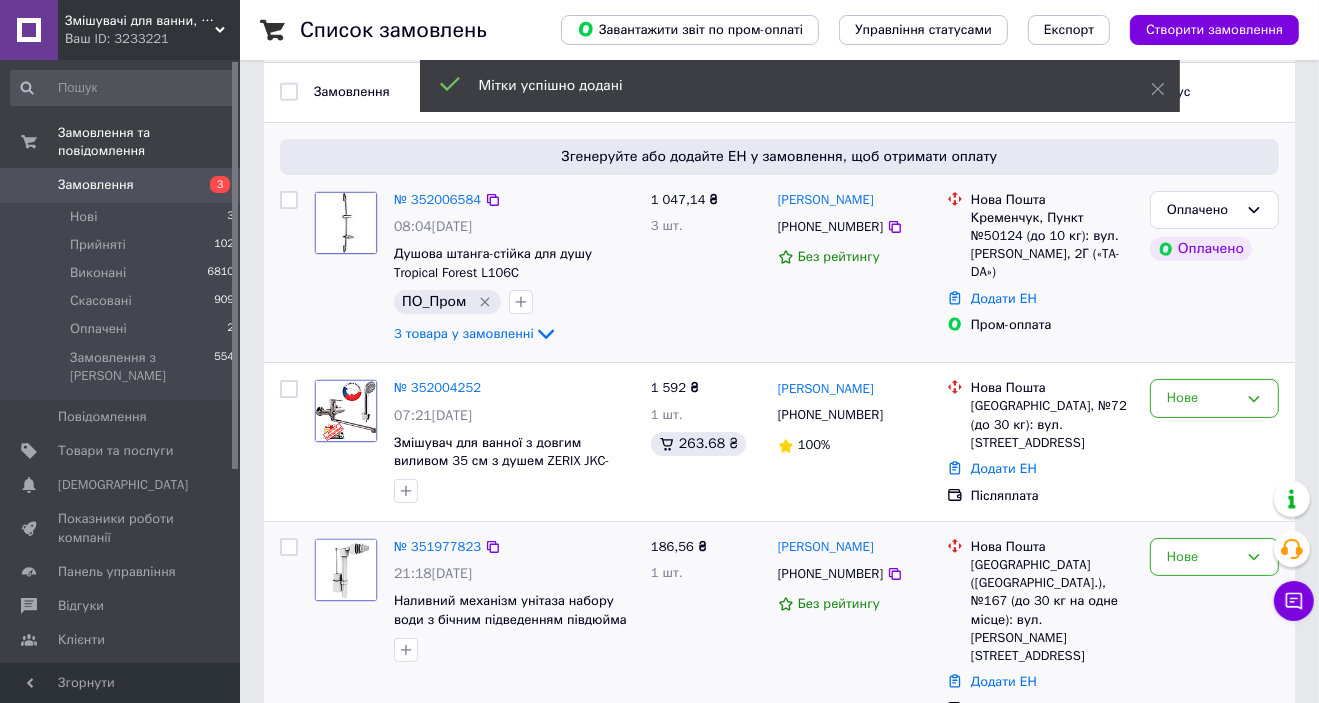 scroll, scrollTop: 80, scrollLeft: 0, axis: vertical 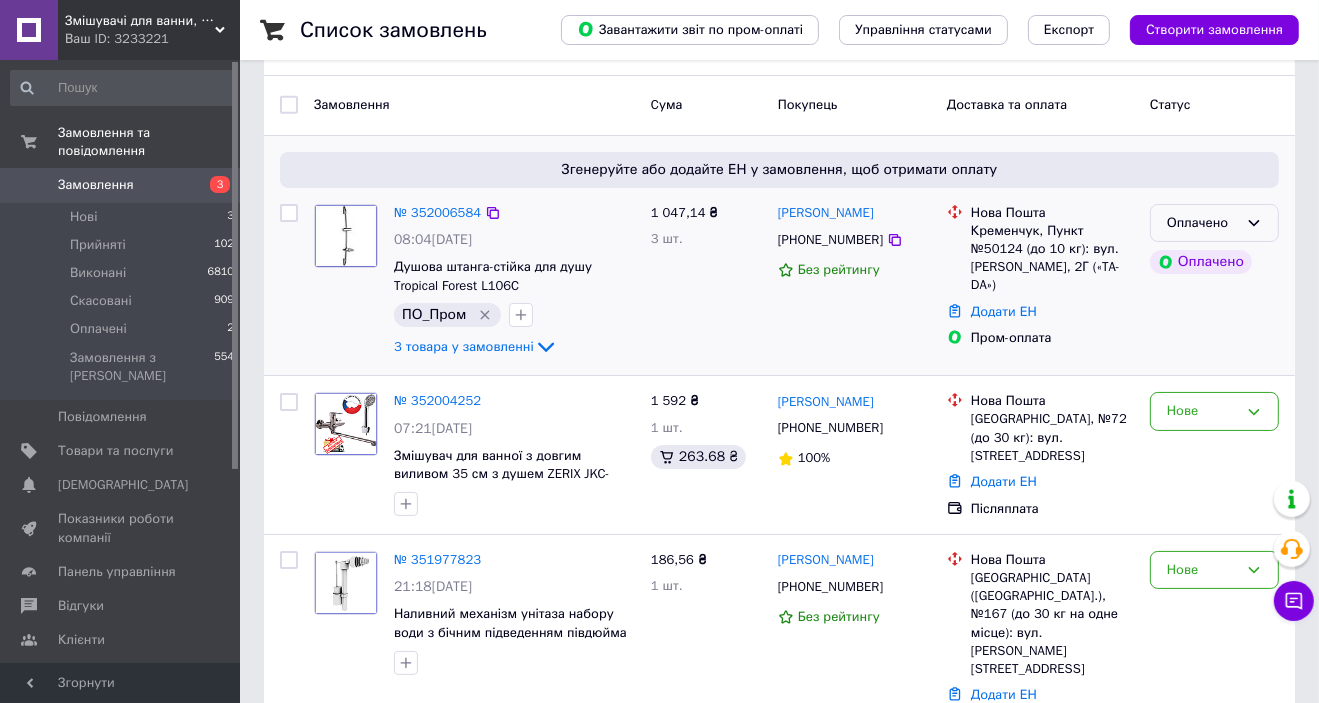 click on "Оплачено" at bounding box center (1202, 223) 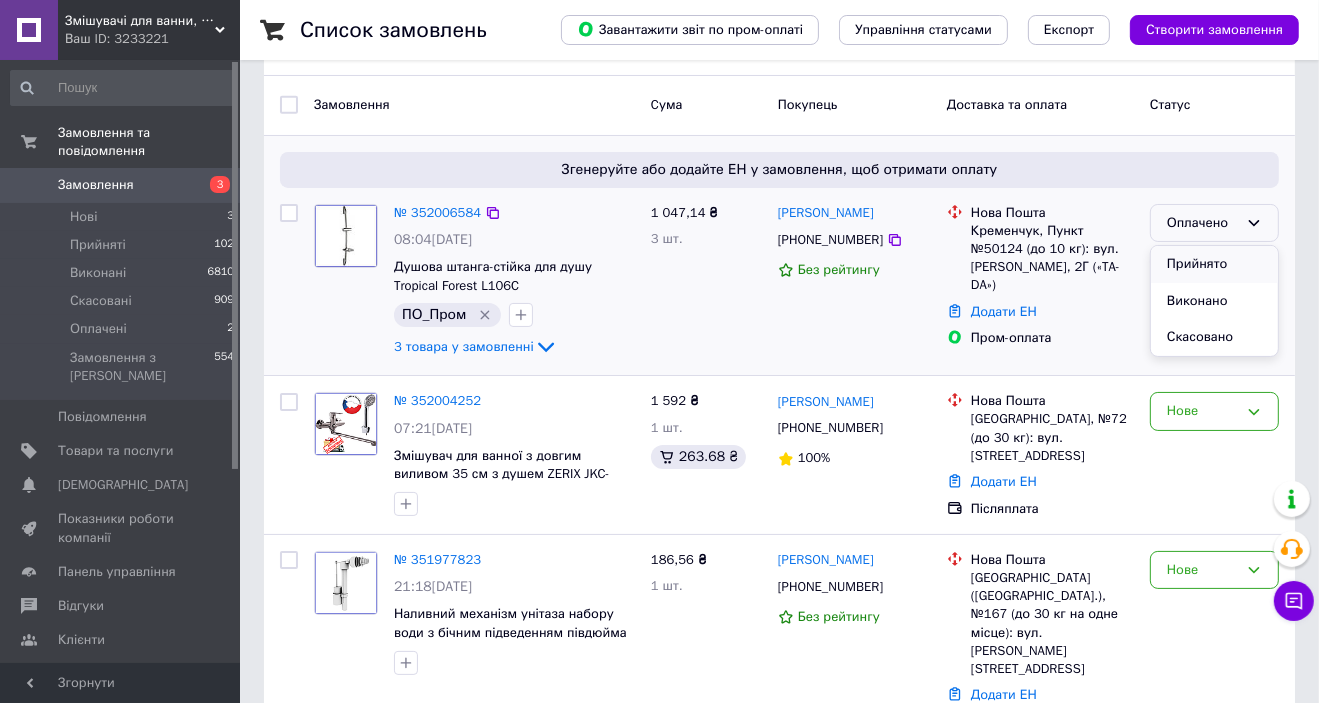 click on "Прийнято" at bounding box center (1214, 264) 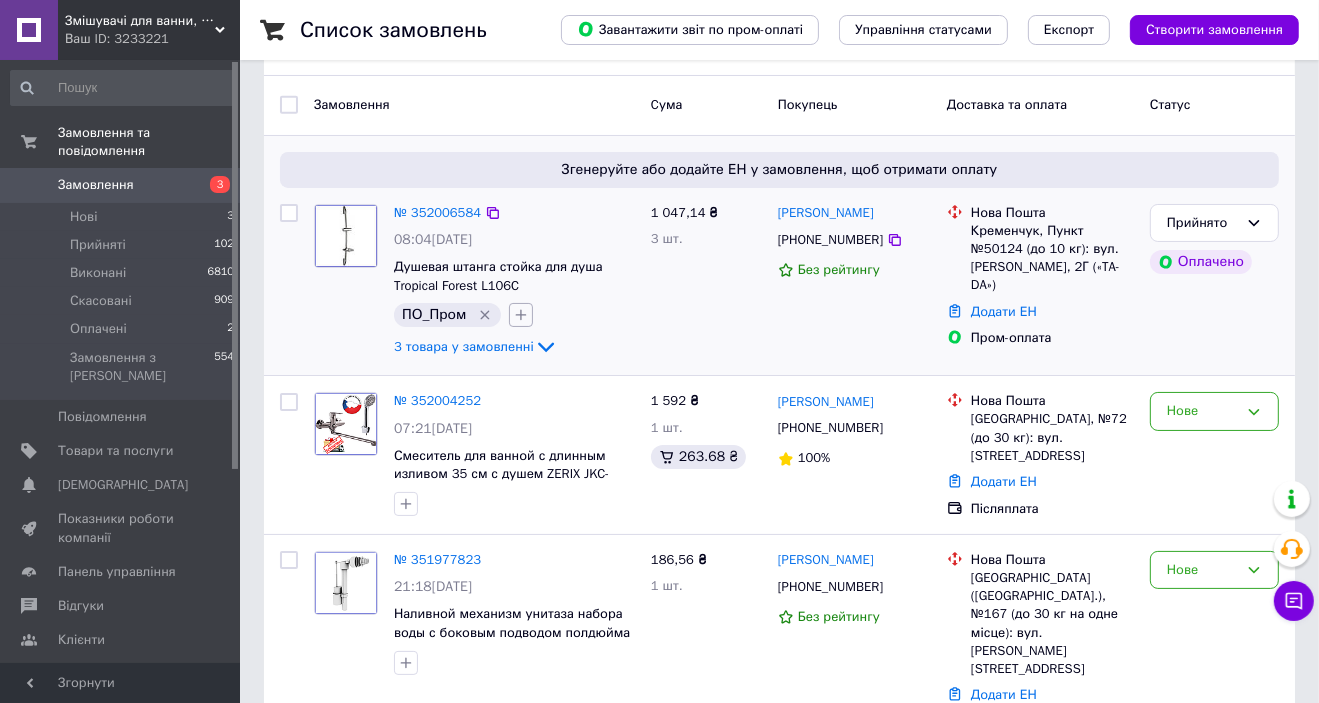 click 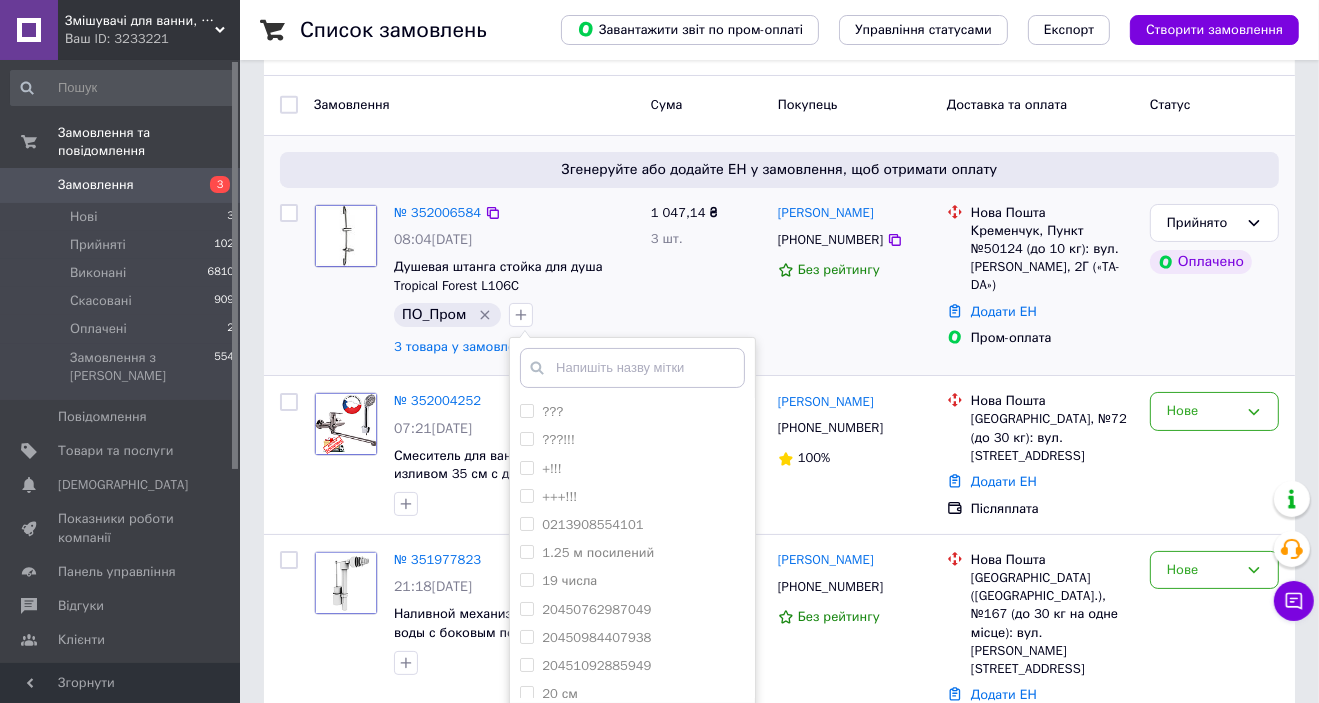 click on "Нова Пошта Кременчук, Пункт №50124 (до 10 кг): вул. Олександра Білаша, 2Г («TA-DA») Додати ЕН Пром-оплата" at bounding box center (1040, 282) 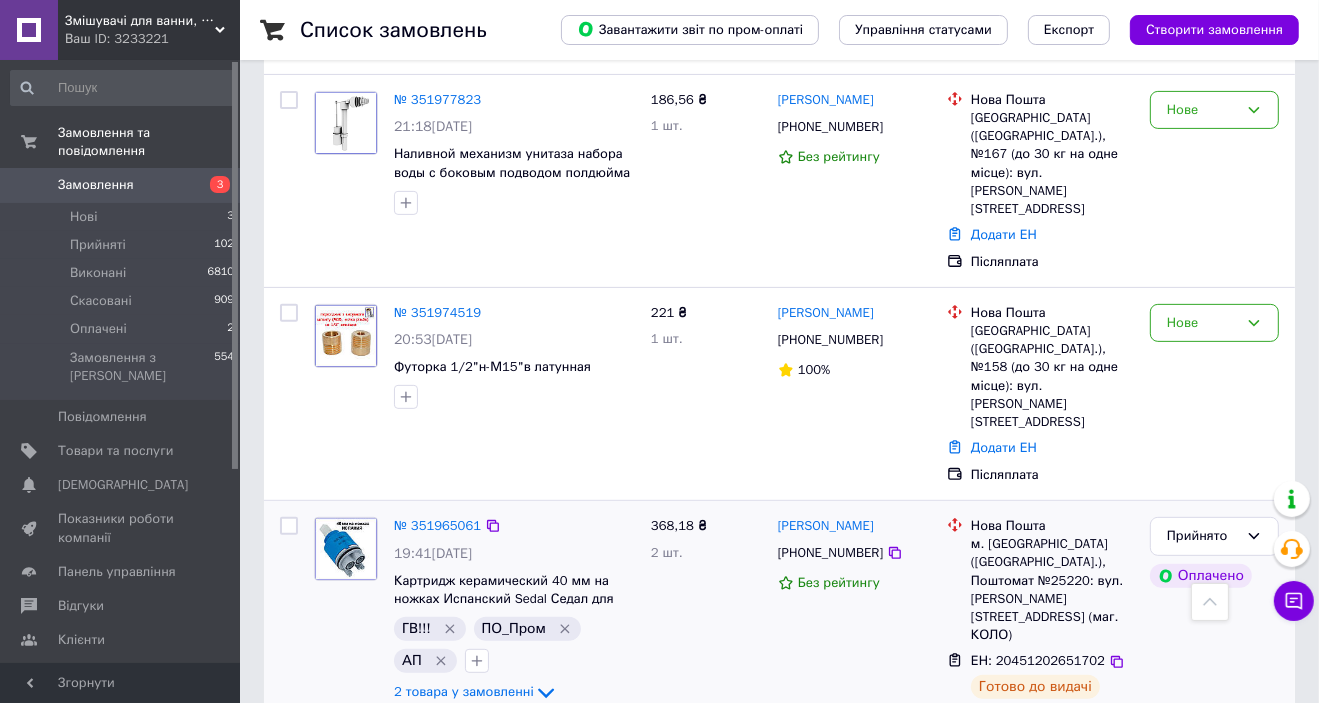 scroll, scrollTop: 560, scrollLeft: 0, axis: vertical 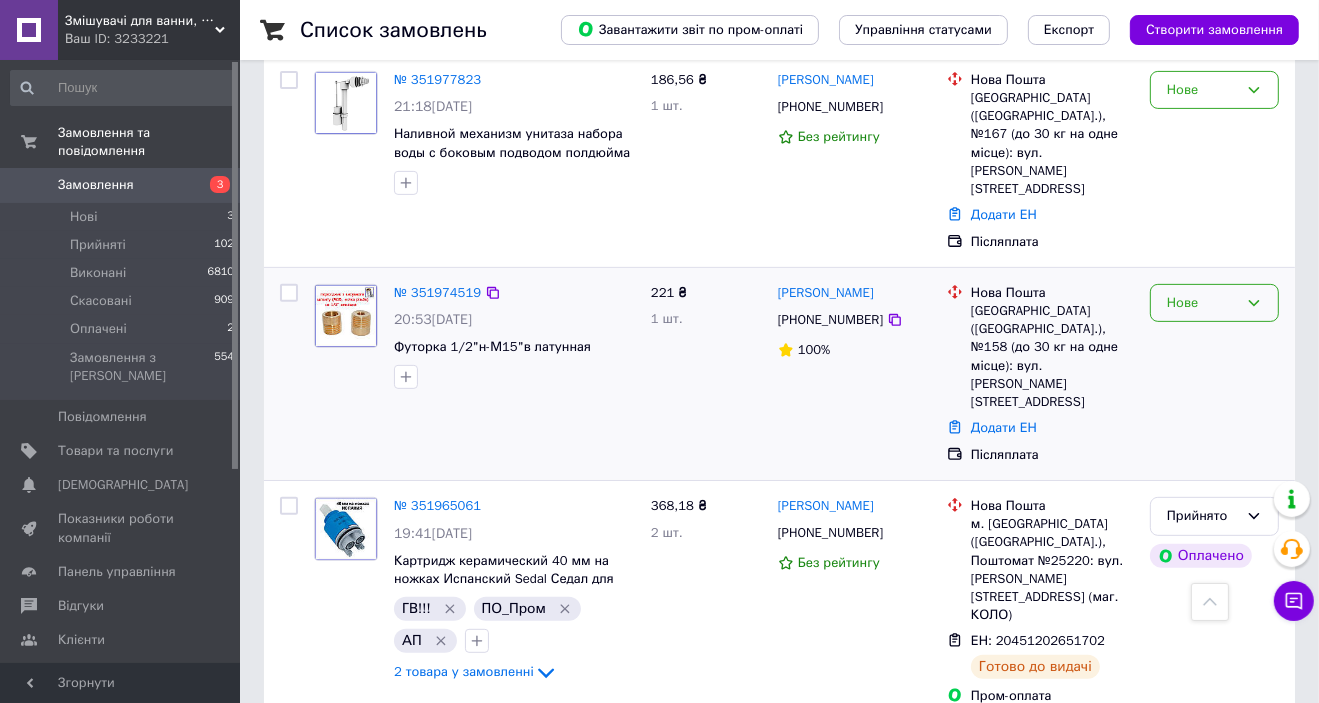 click on "Нове" at bounding box center [1202, 303] 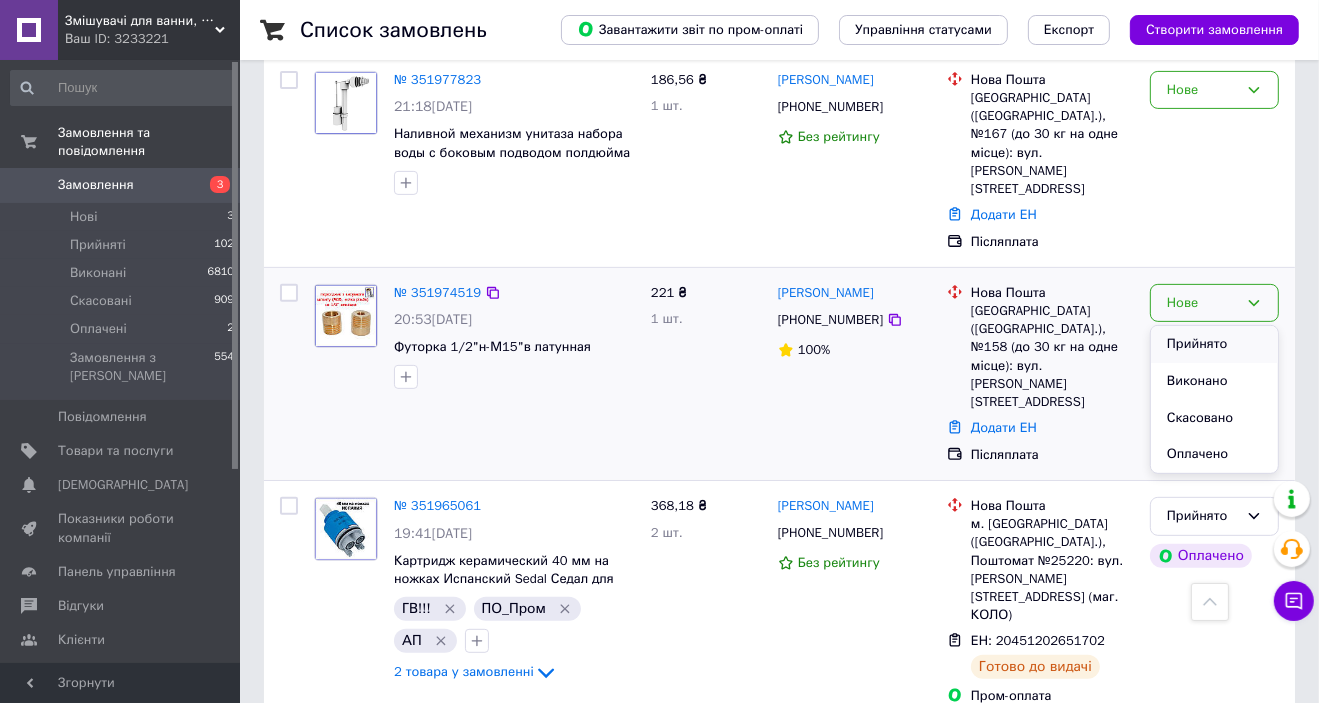 click on "Прийнято" at bounding box center [1214, 344] 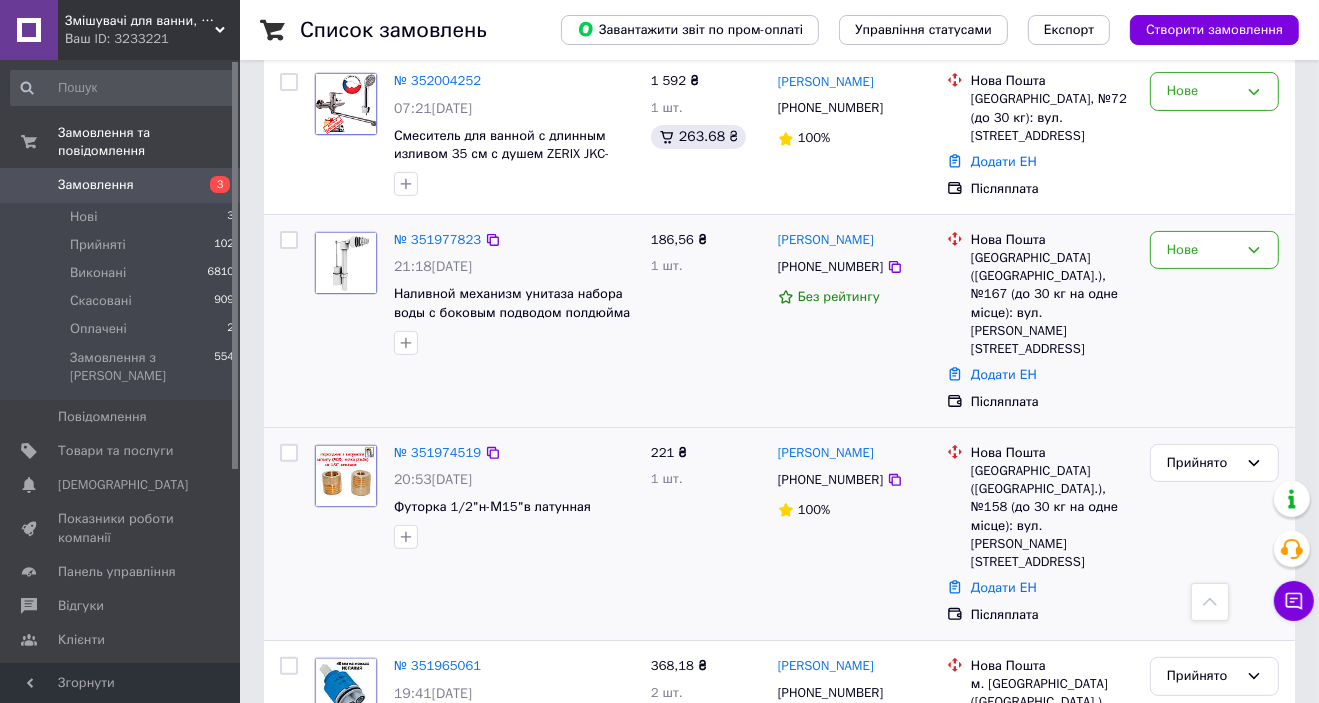 scroll, scrollTop: 320, scrollLeft: 0, axis: vertical 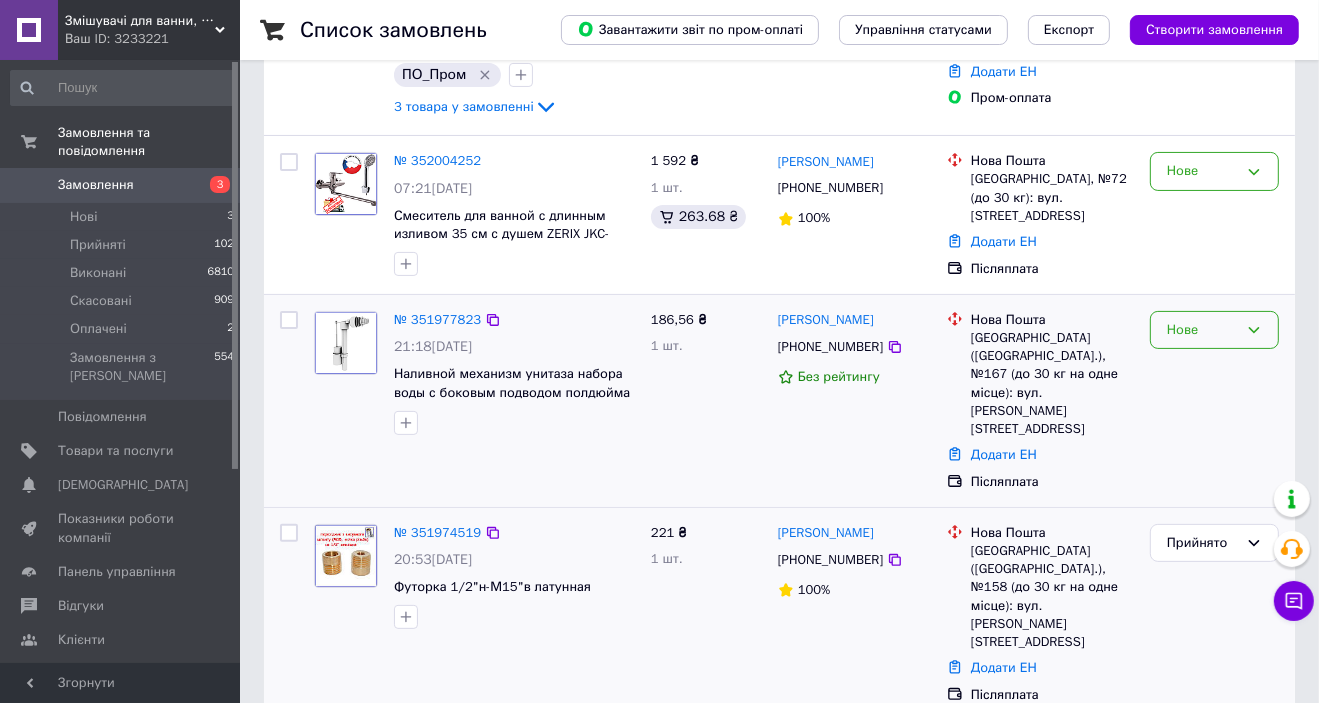click on "Нове" at bounding box center (1202, 330) 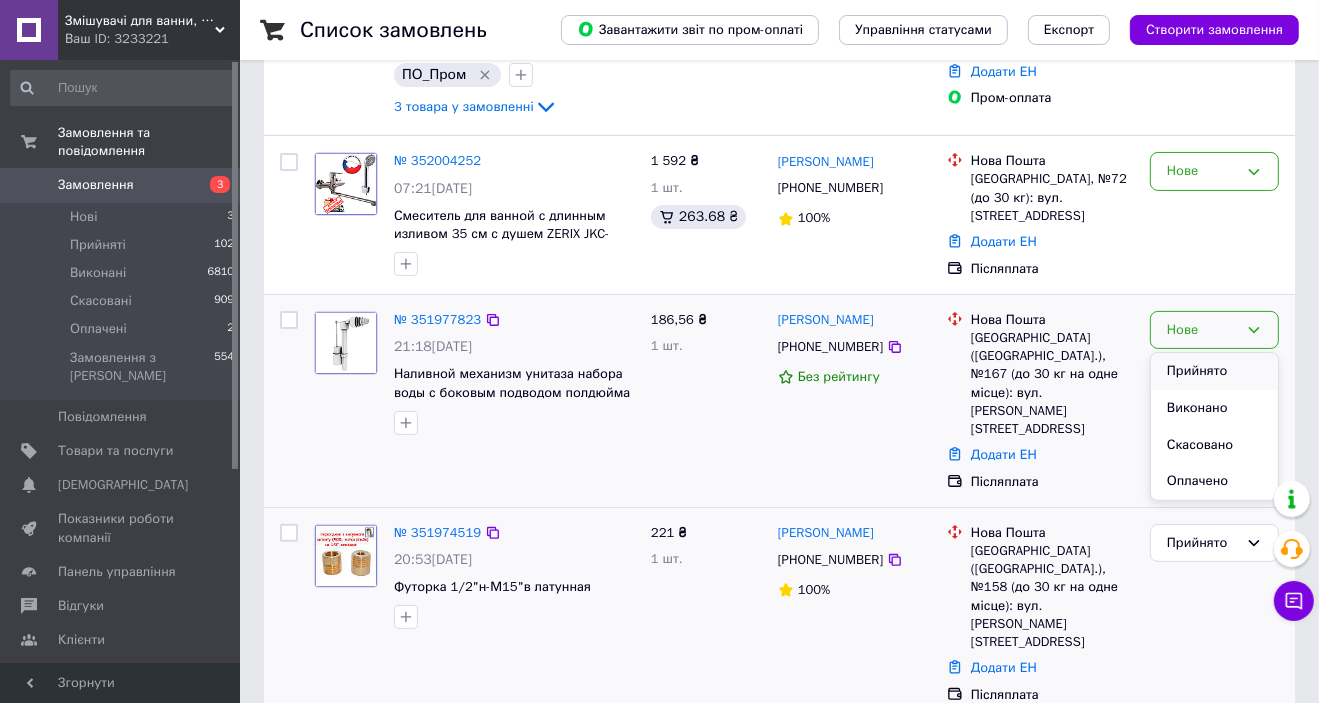 click on "Прийнято" at bounding box center [1214, 371] 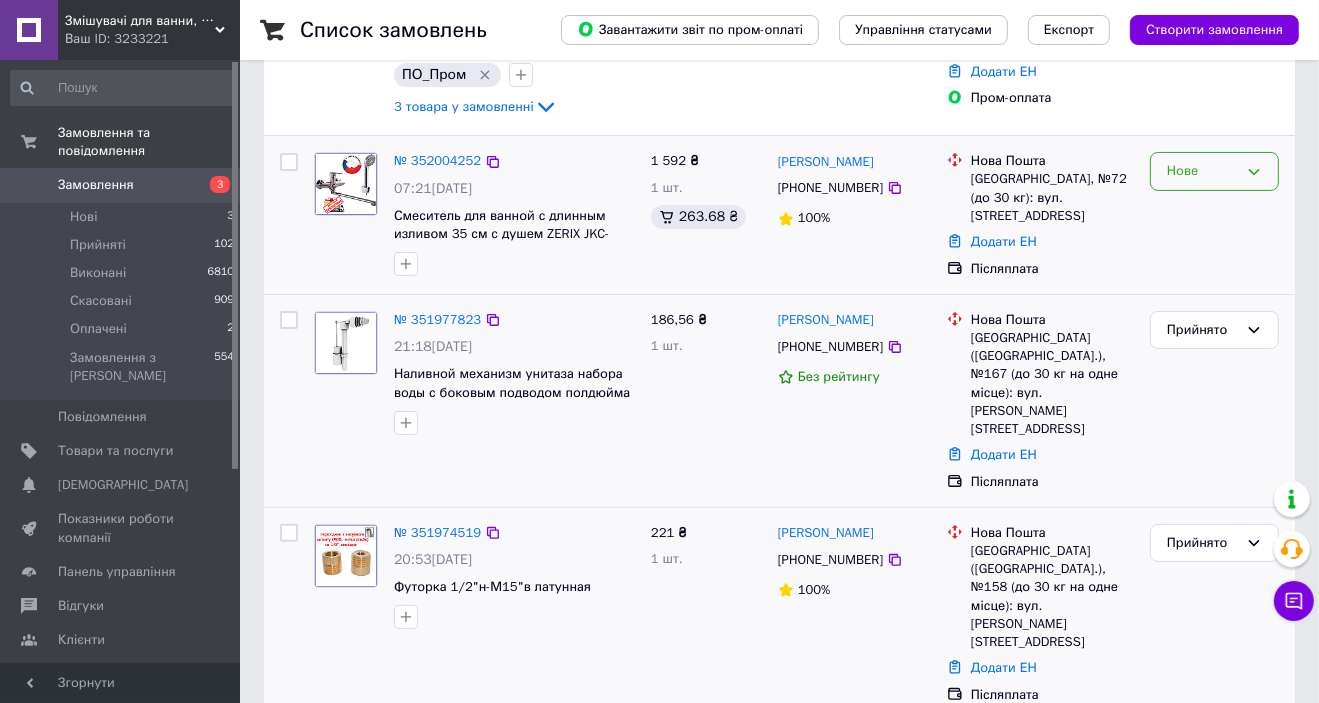 click on "Нове" at bounding box center (1202, 171) 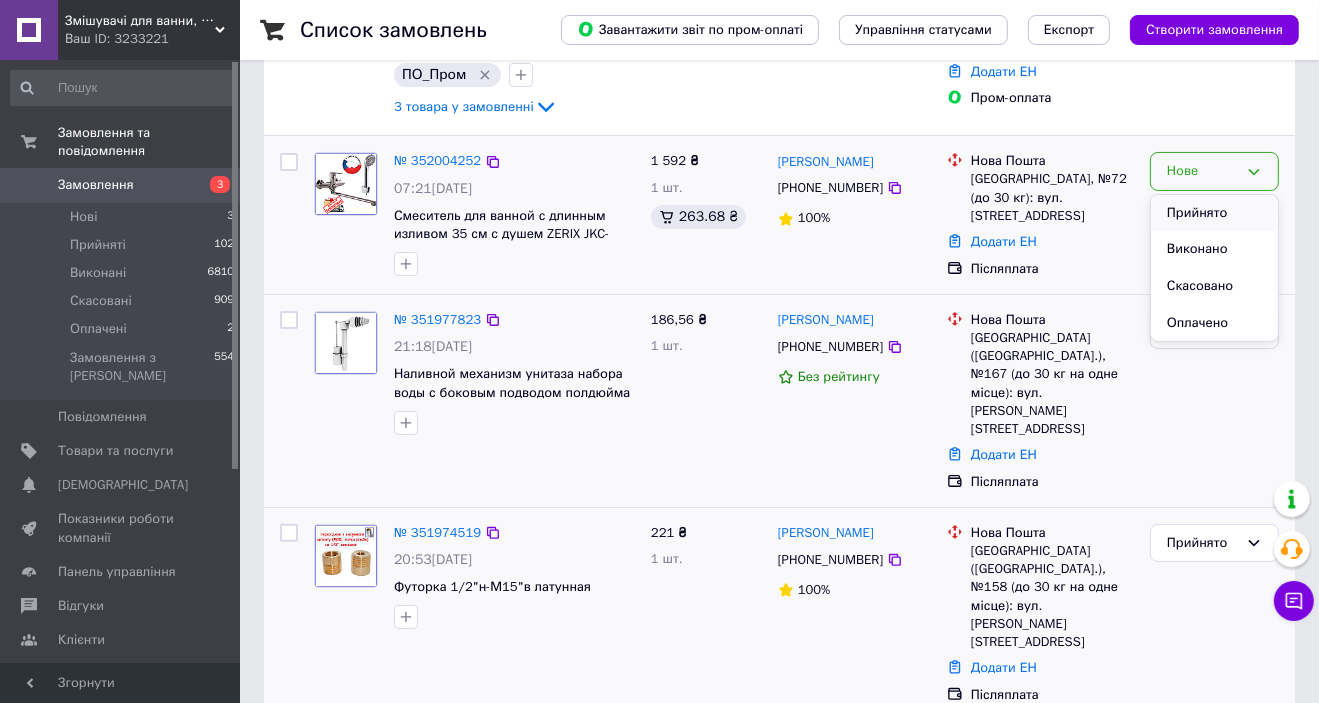 click on "Прийнято" at bounding box center [1214, 213] 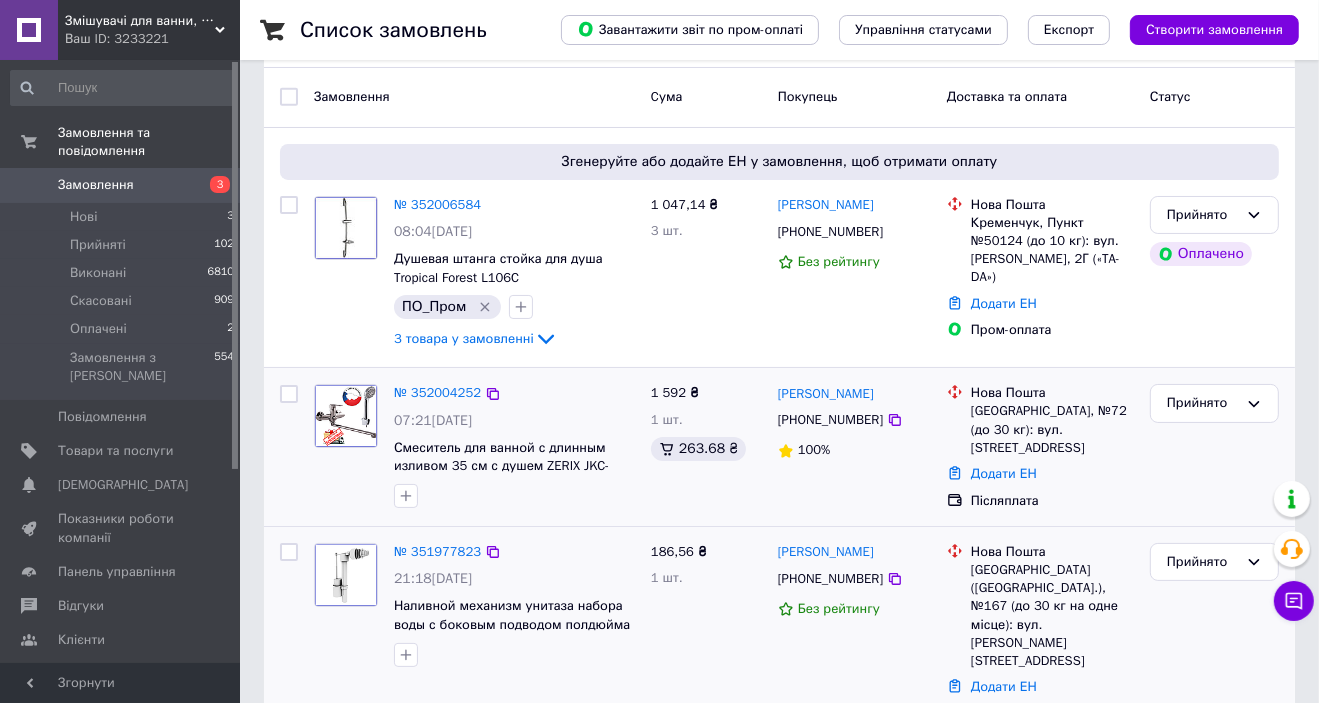 scroll, scrollTop: 80, scrollLeft: 0, axis: vertical 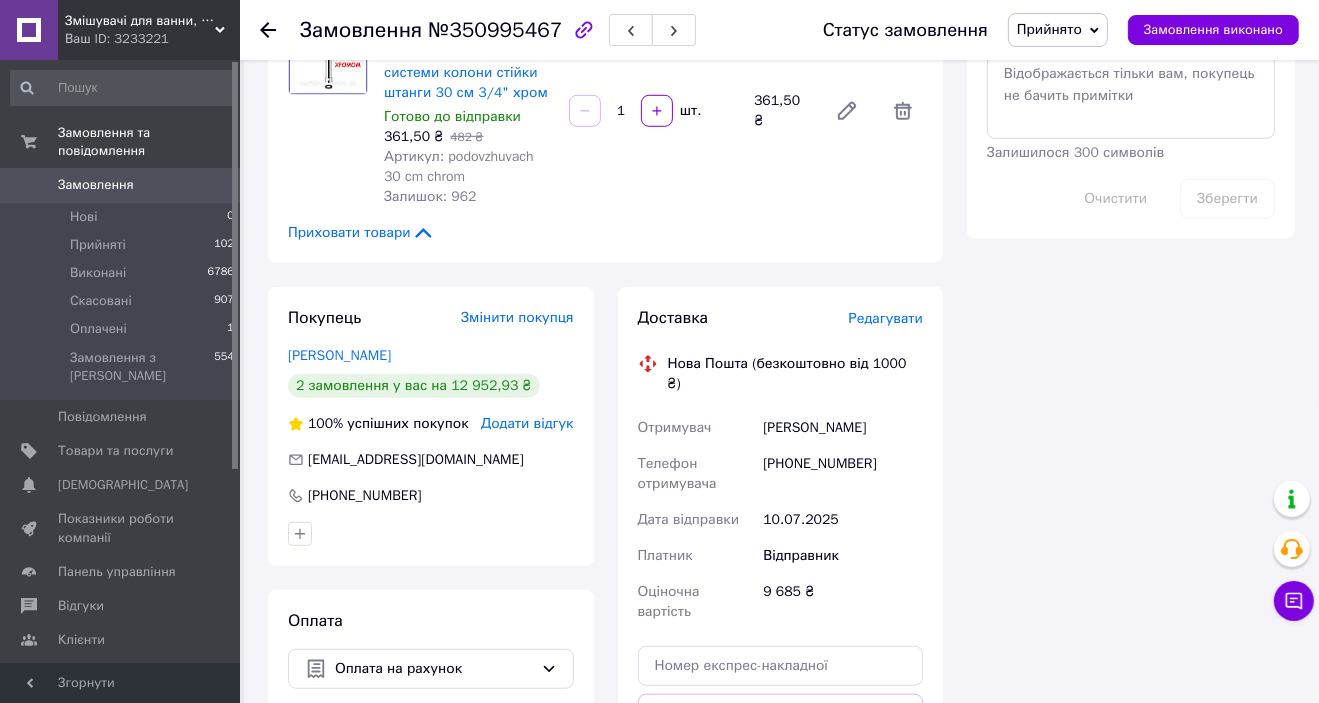 click on "Редагувати" at bounding box center (886, 318) 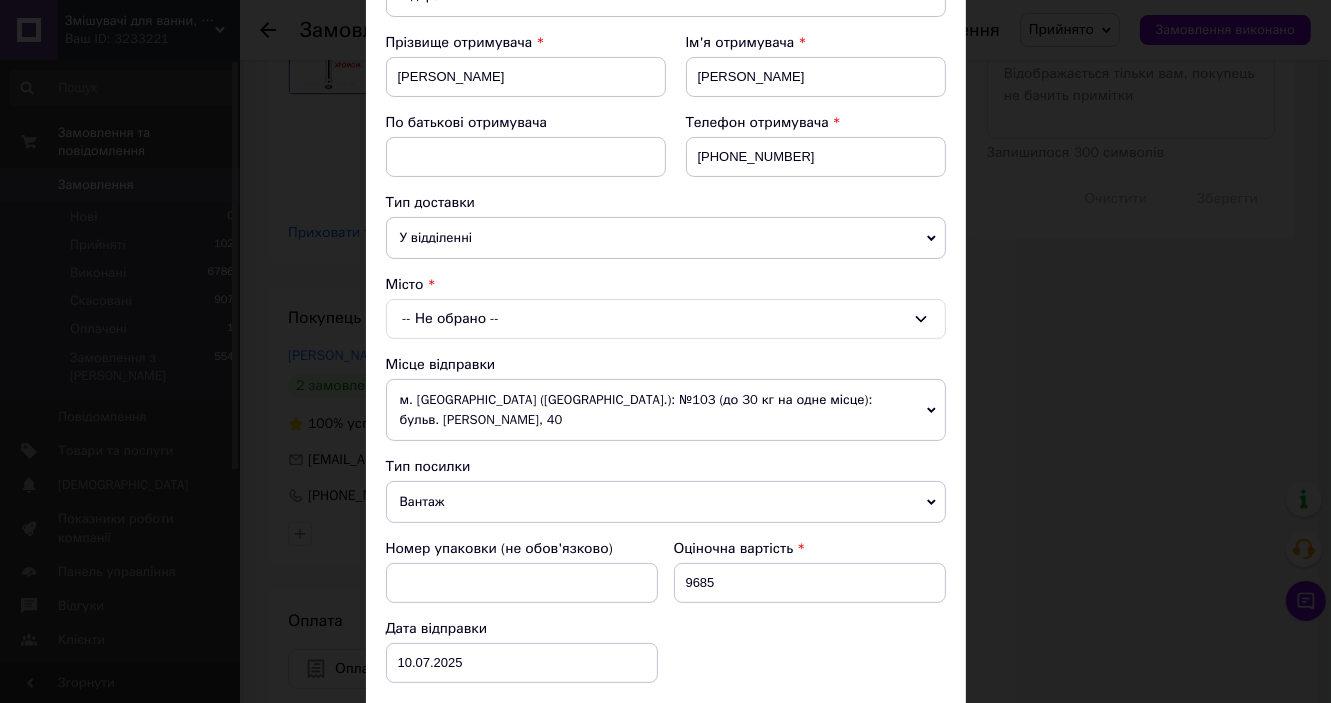 scroll, scrollTop: 320, scrollLeft: 0, axis: vertical 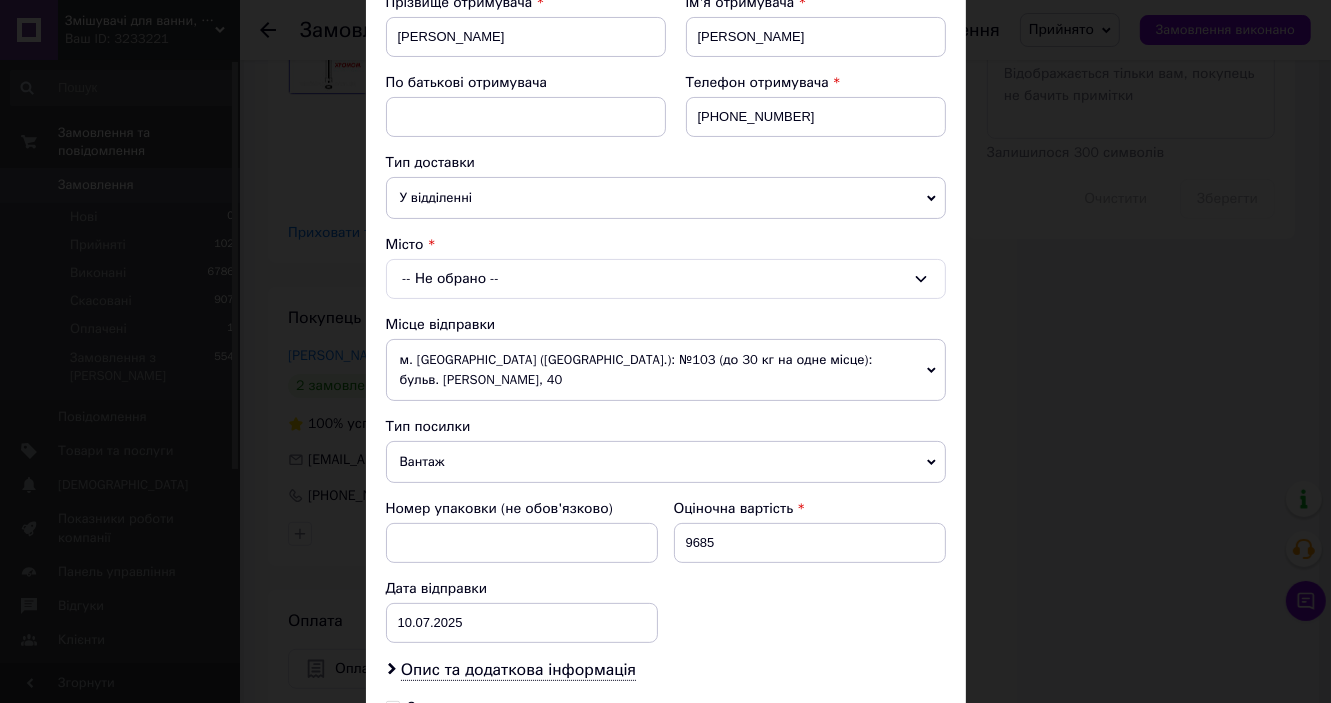 click on "-- Не обрано --" at bounding box center [666, 279] 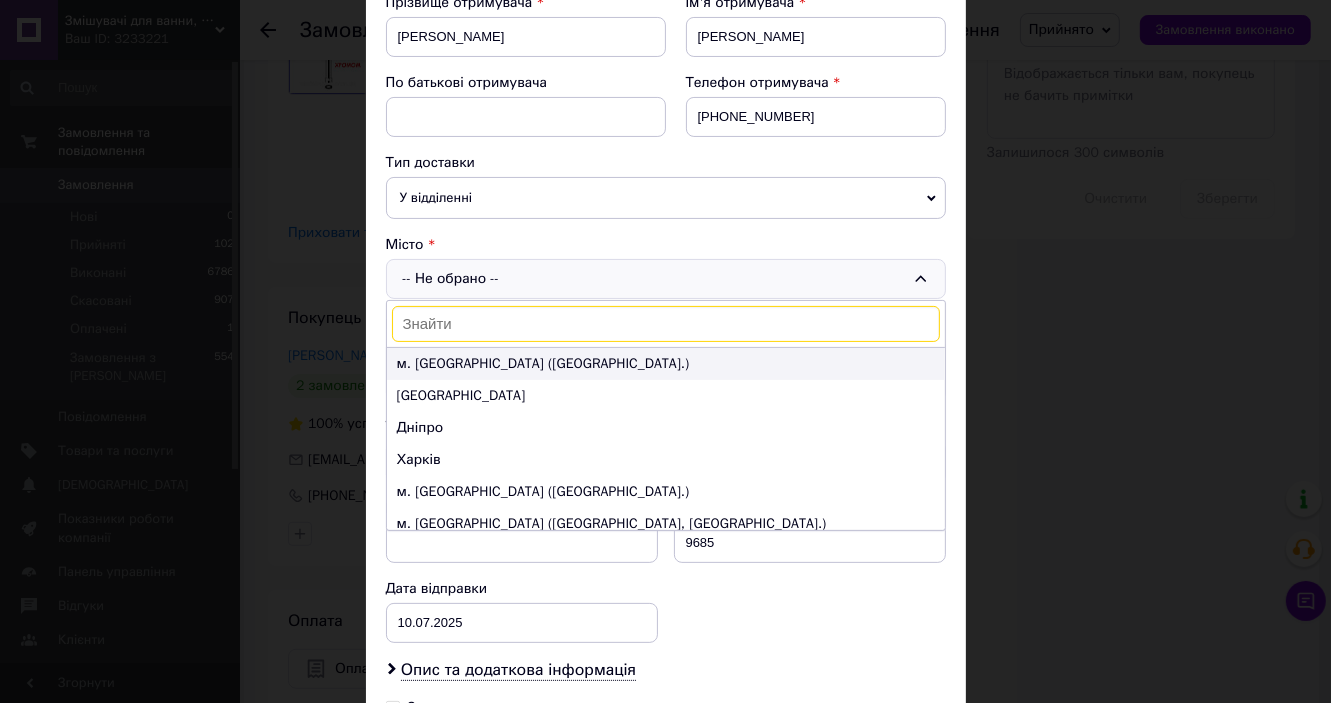 click on "м. Київ (Київська обл.)" at bounding box center [666, 364] 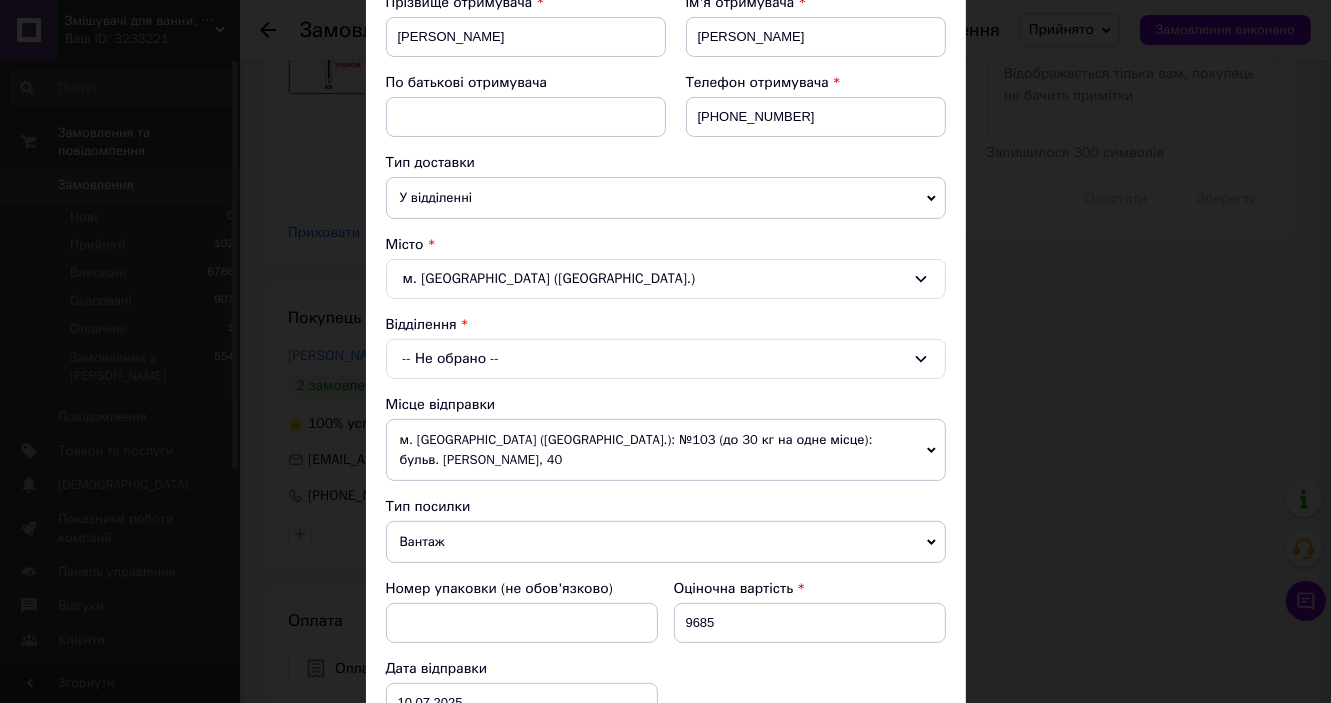 click on "-- Не обрано --" at bounding box center [666, 359] 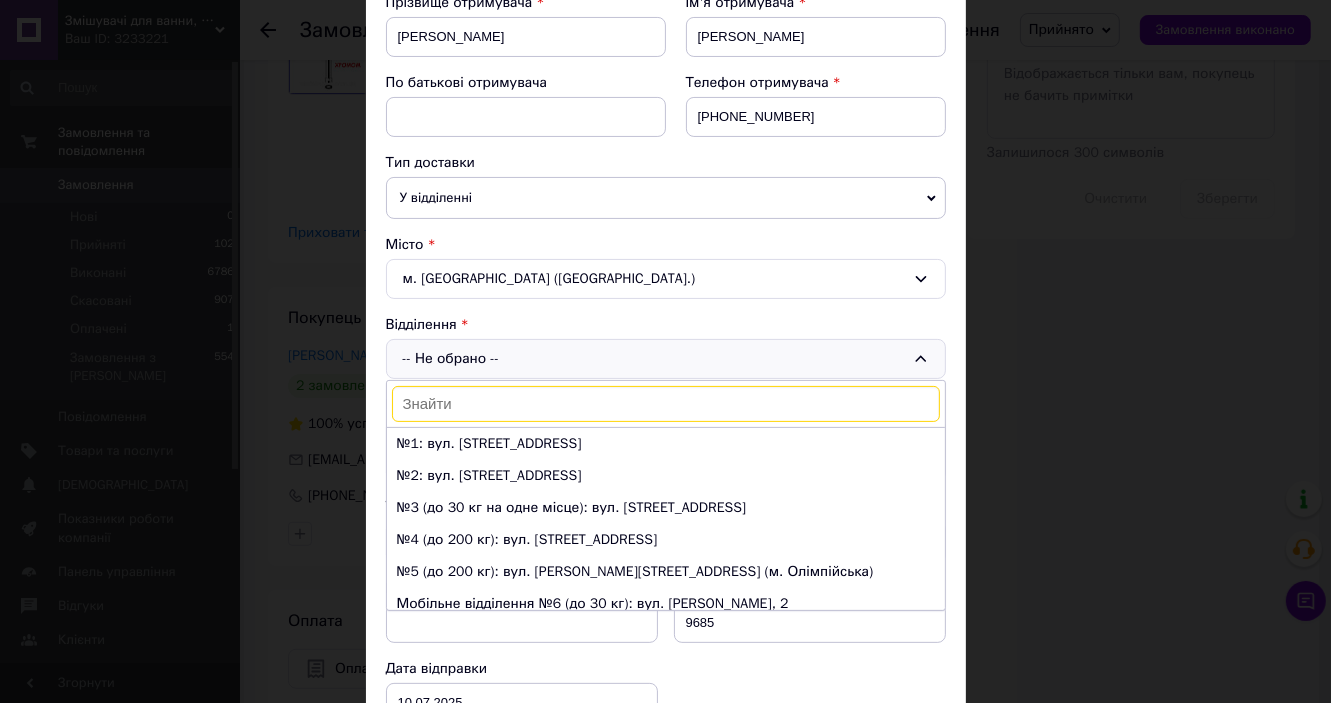 click at bounding box center (666, 404) 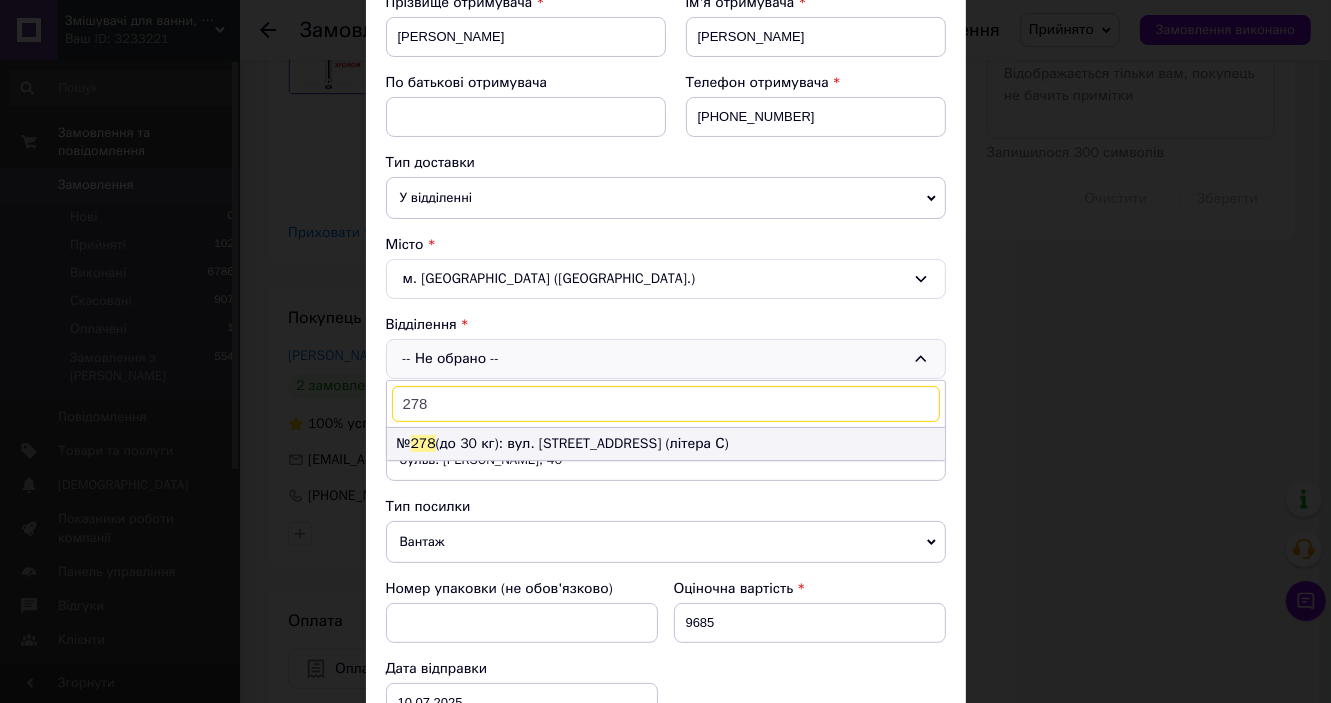 type on "278" 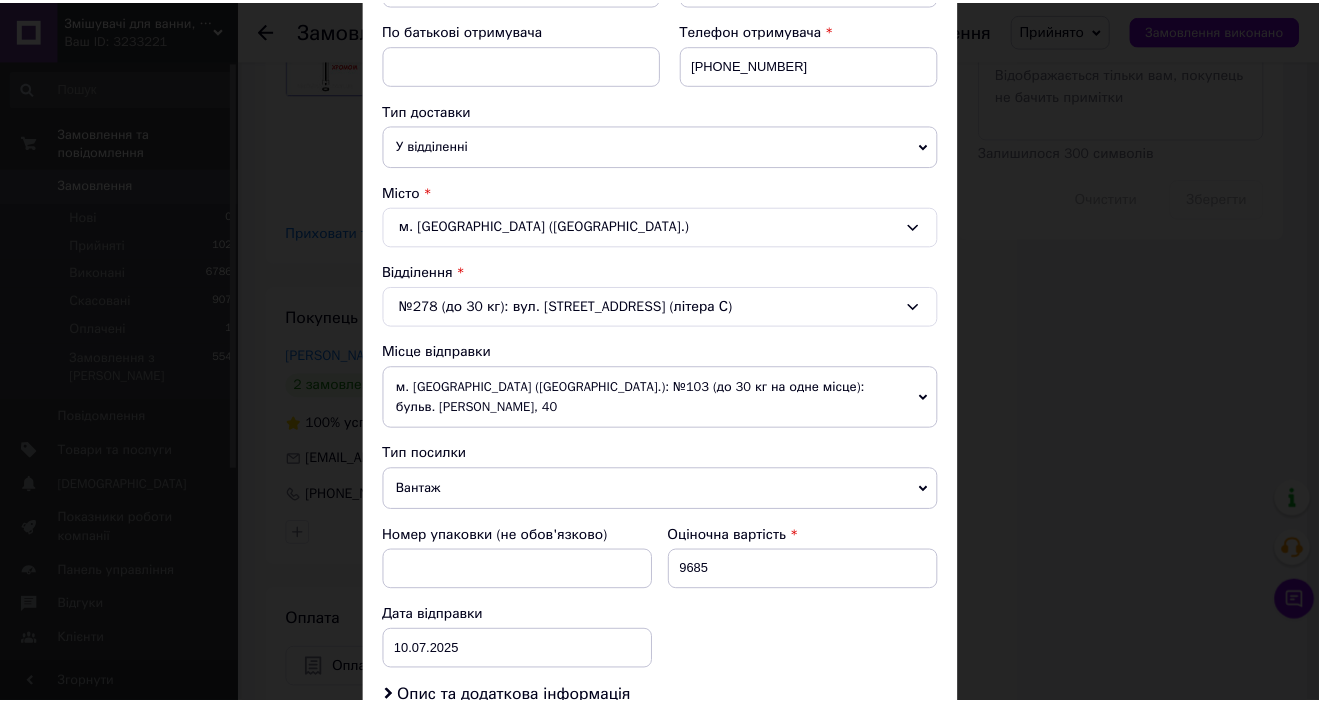 scroll, scrollTop: 655, scrollLeft: 0, axis: vertical 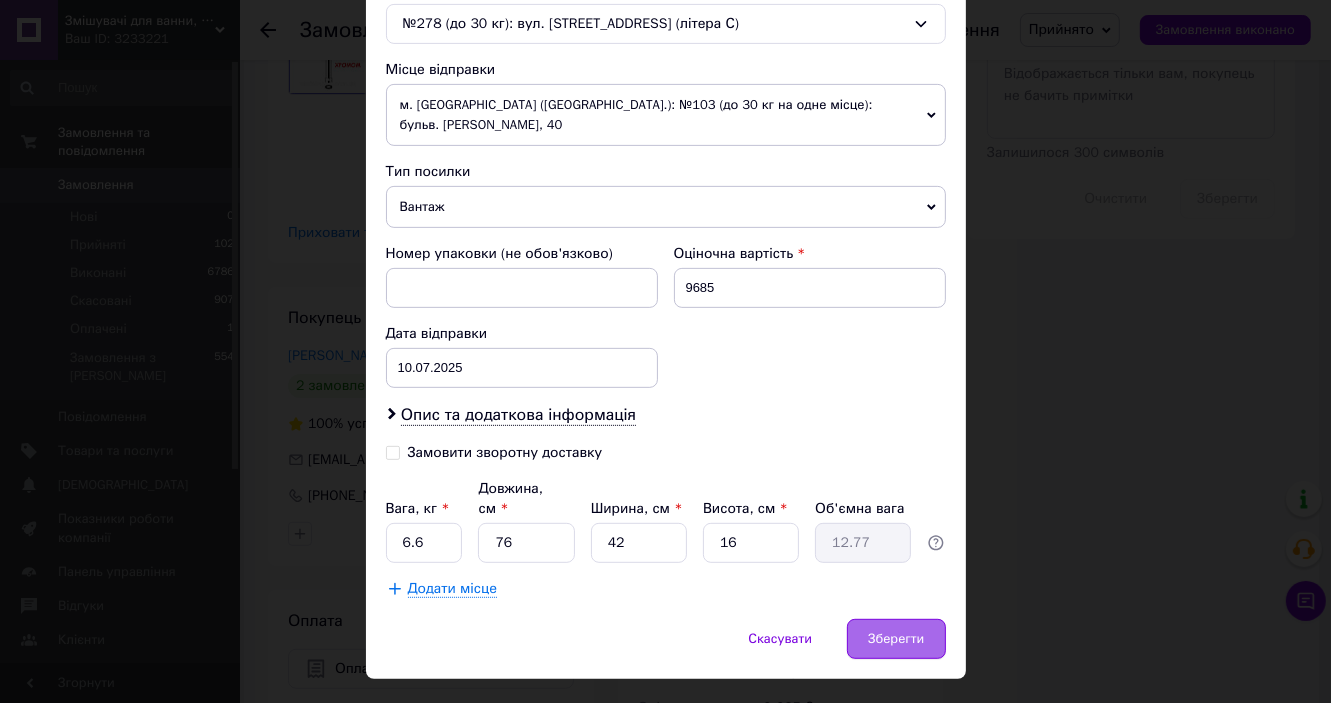 click on "Зберегти" at bounding box center (896, 639) 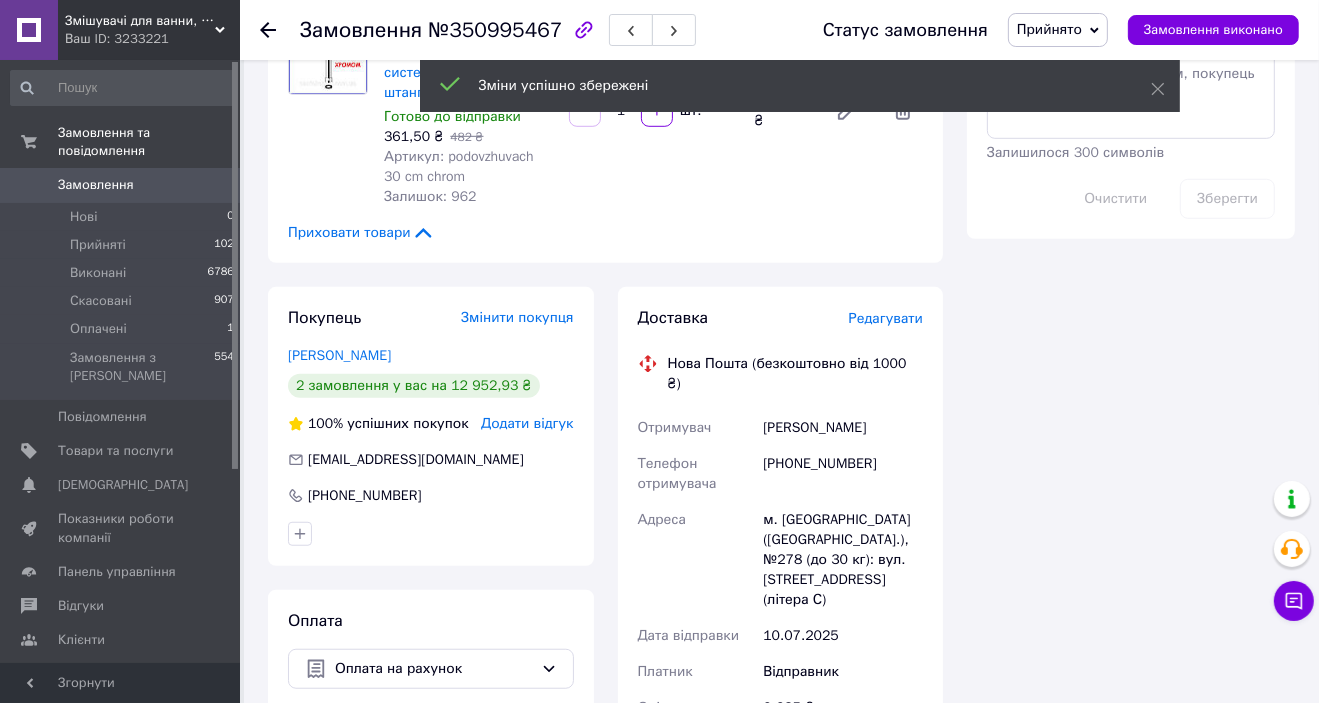 scroll, scrollTop: 317, scrollLeft: 0, axis: vertical 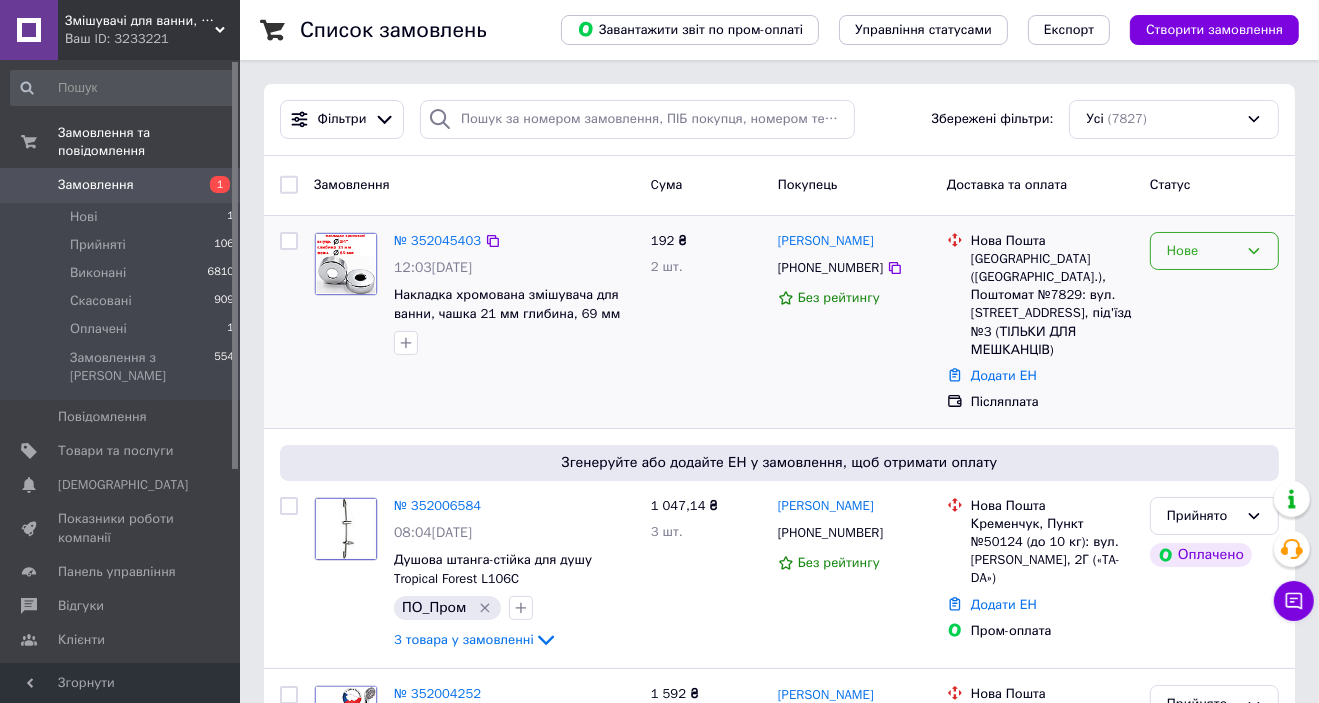 click on "Нове" at bounding box center (1214, 251) 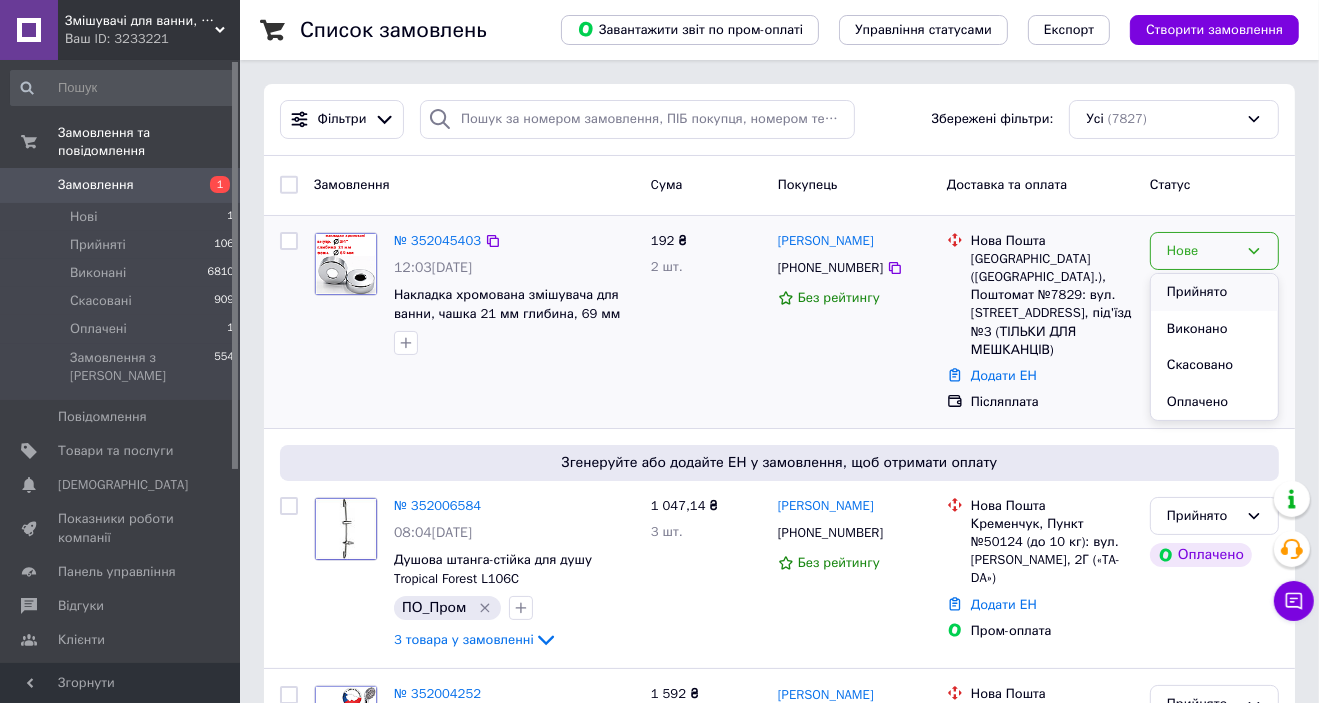 click on "Прийнято" at bounding box center [1214, 292] 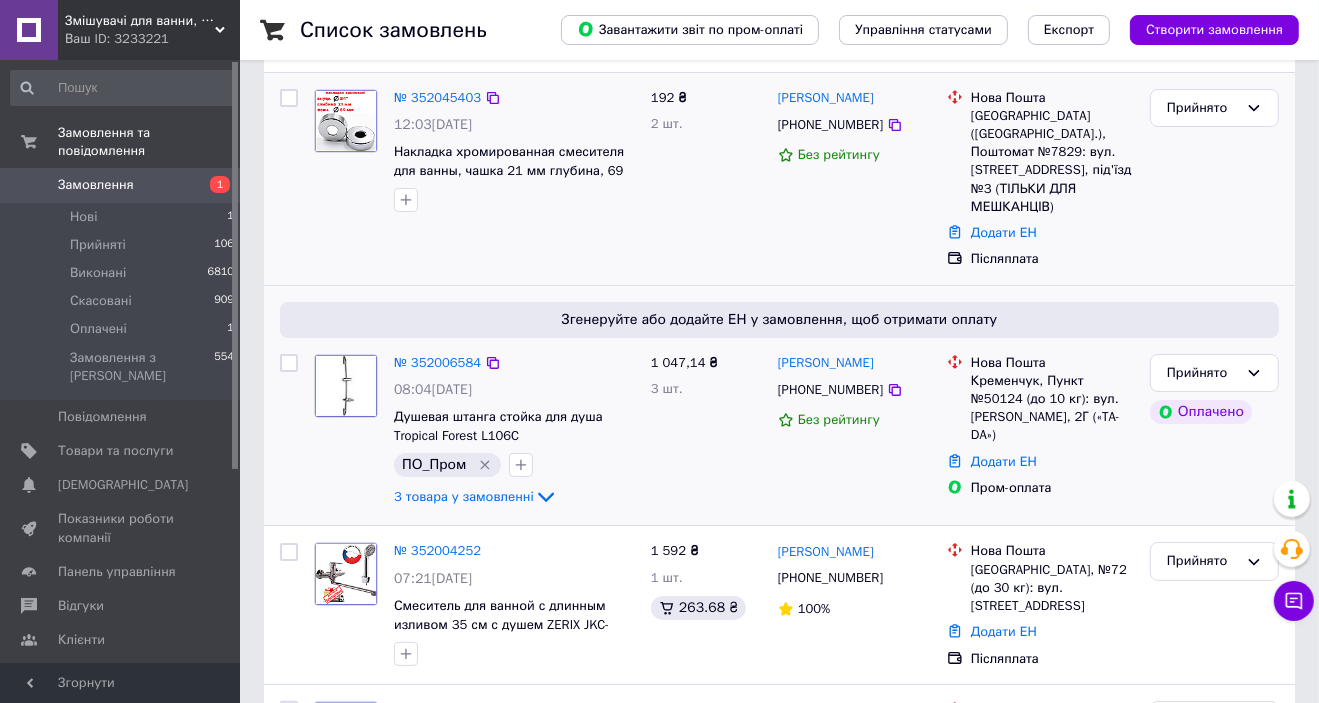 scroll, scrollTop: 0, scrollLeft: 0, axis: both 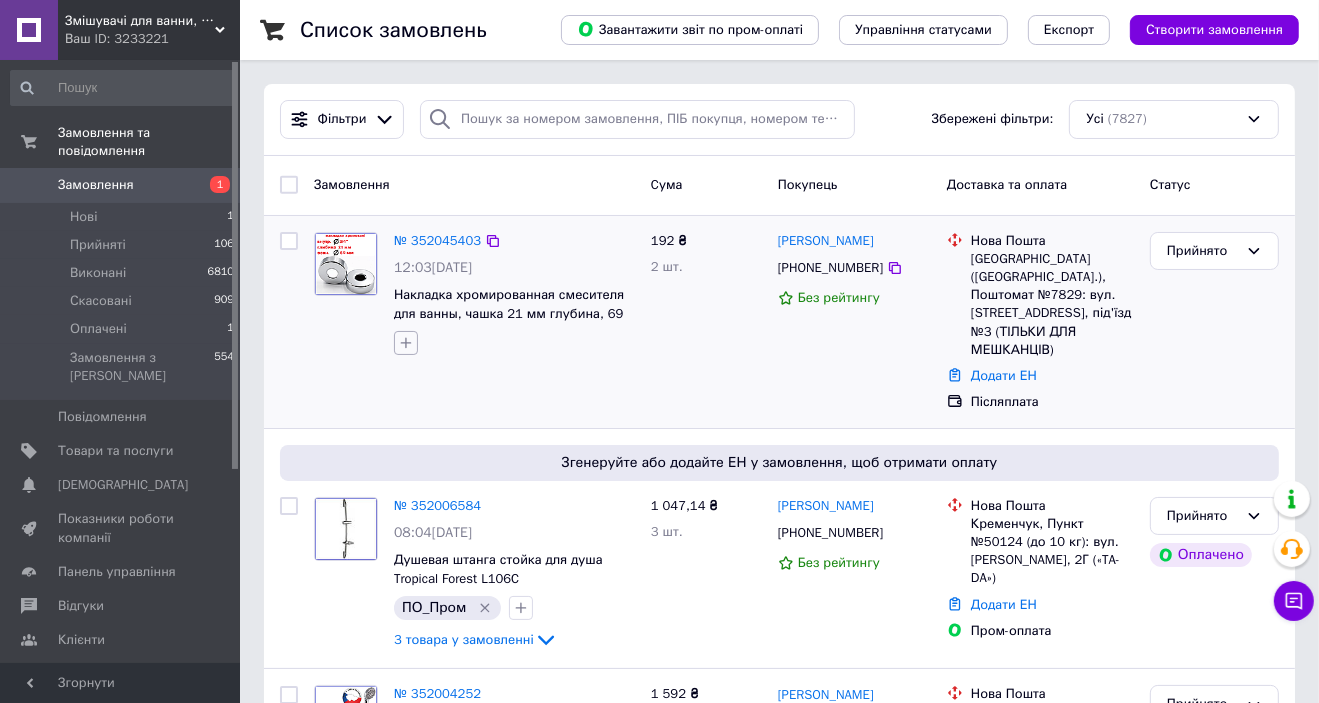 click 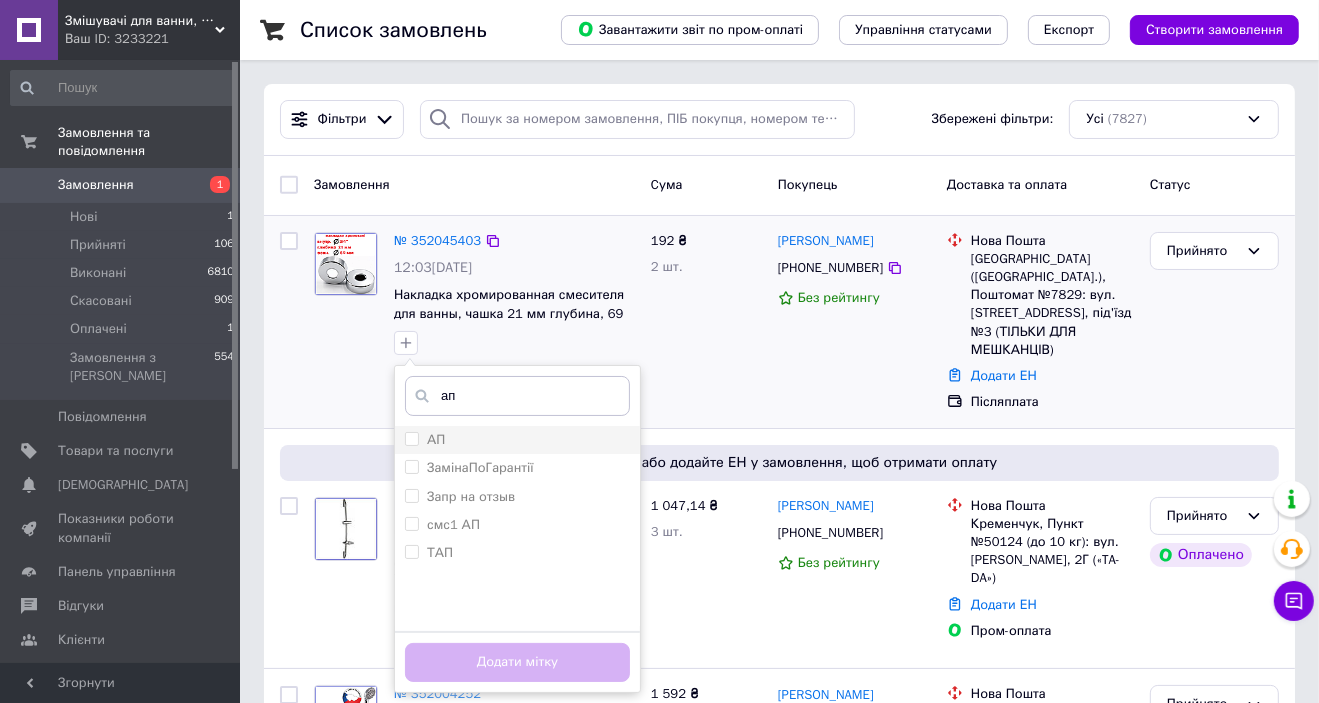 type on "ап" 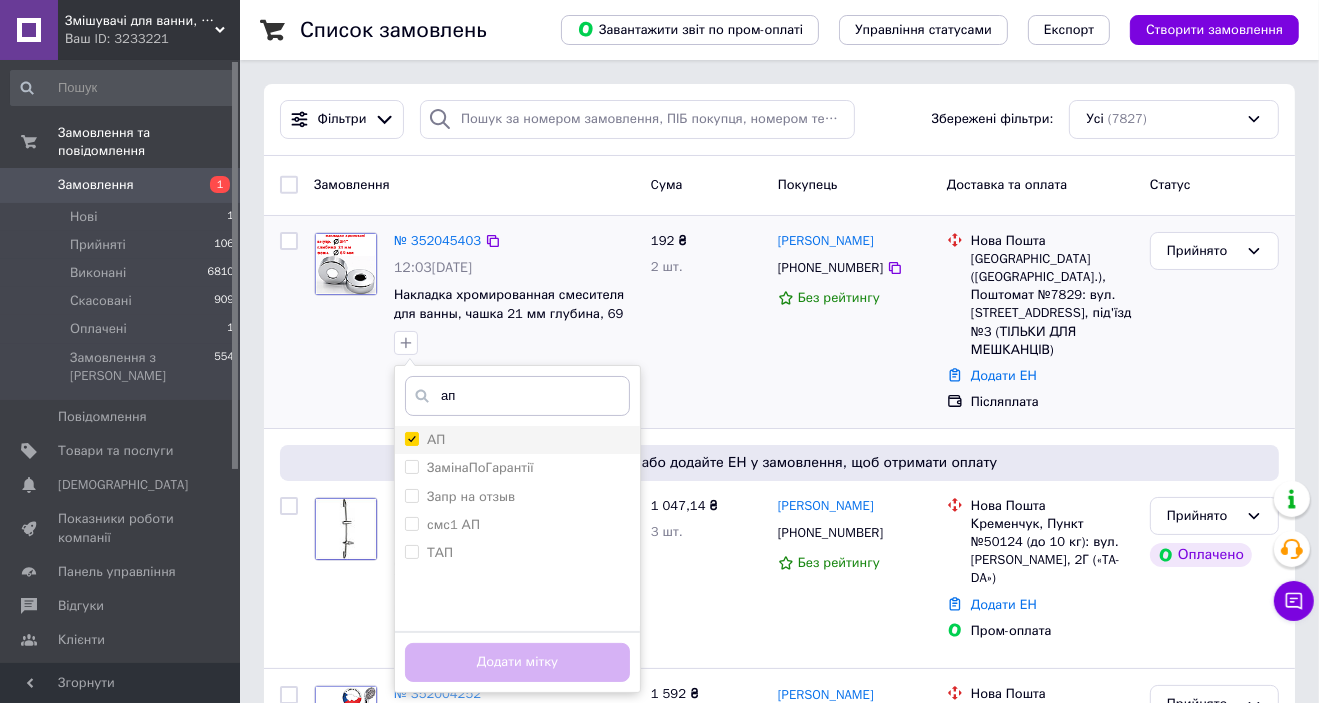 checkbox on "true" 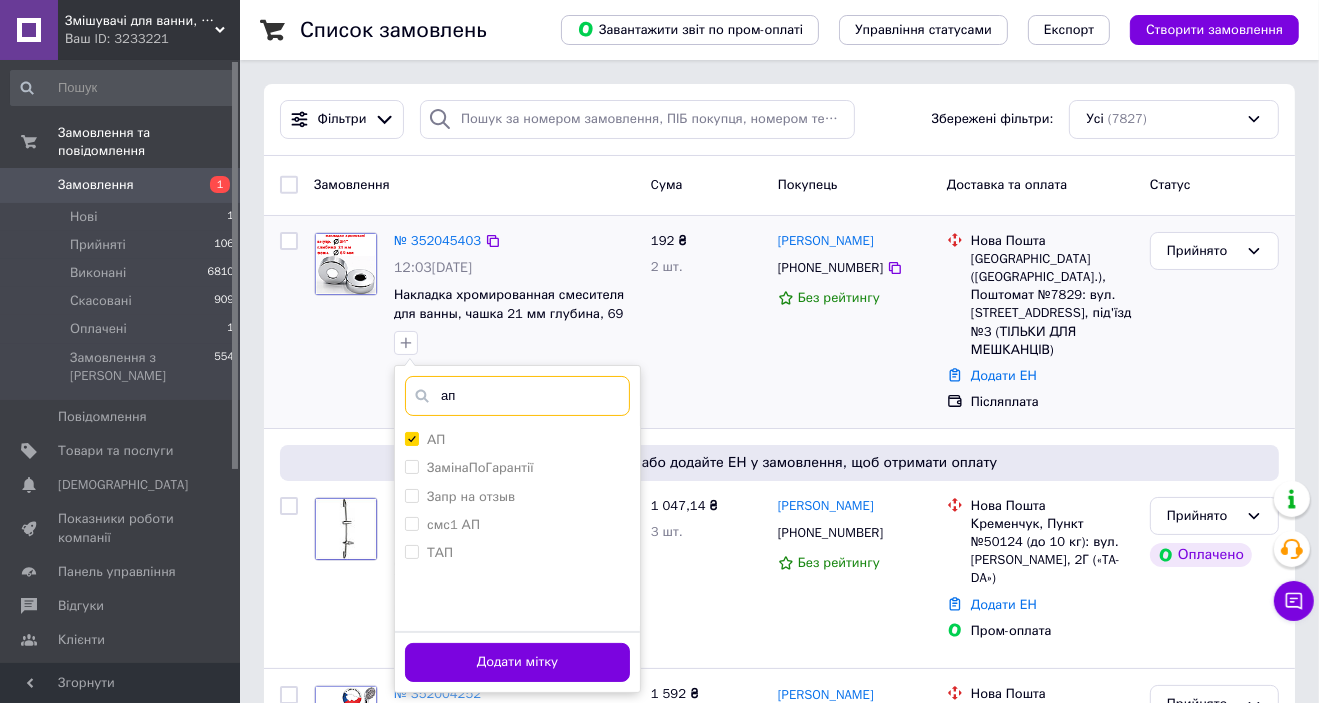 click on "ап АП ЗамінаПоГарантії Запр на отзыв смс1 АП ТАП Створити мітку   ап Додати мітку" at bounding box center [517, 529] 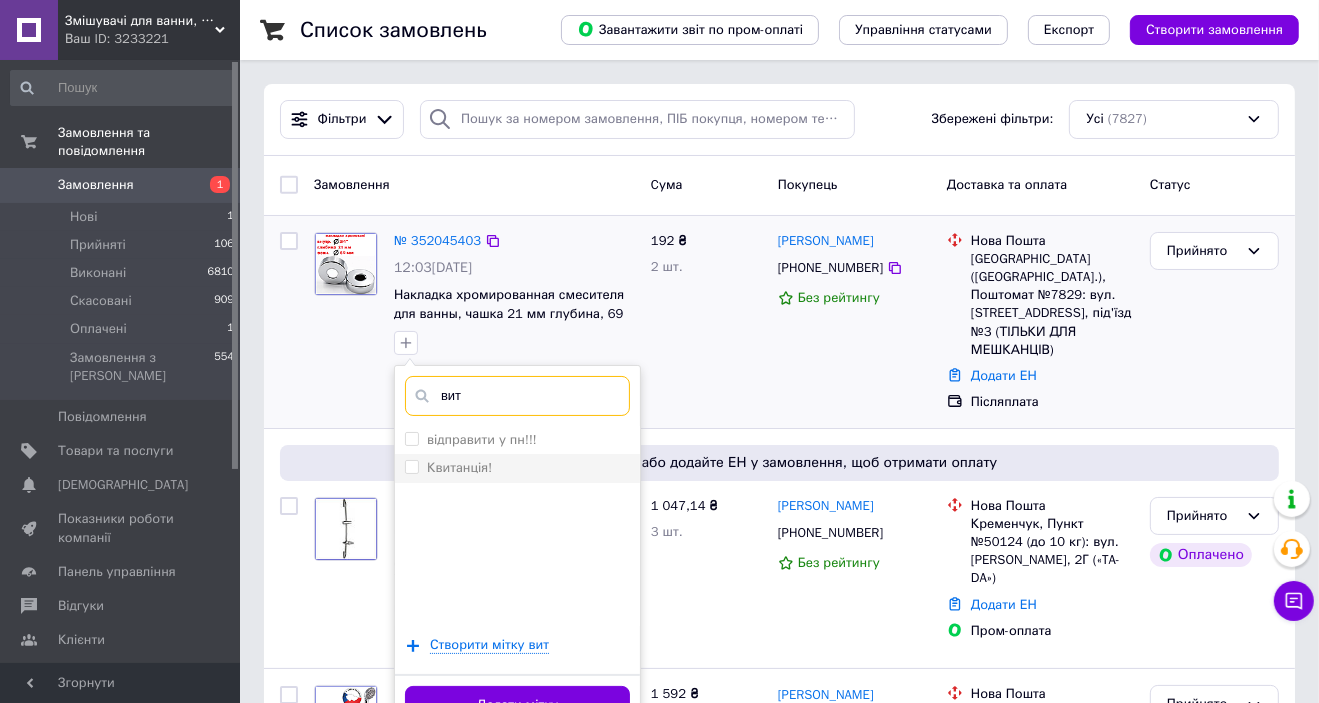 type on "вит" 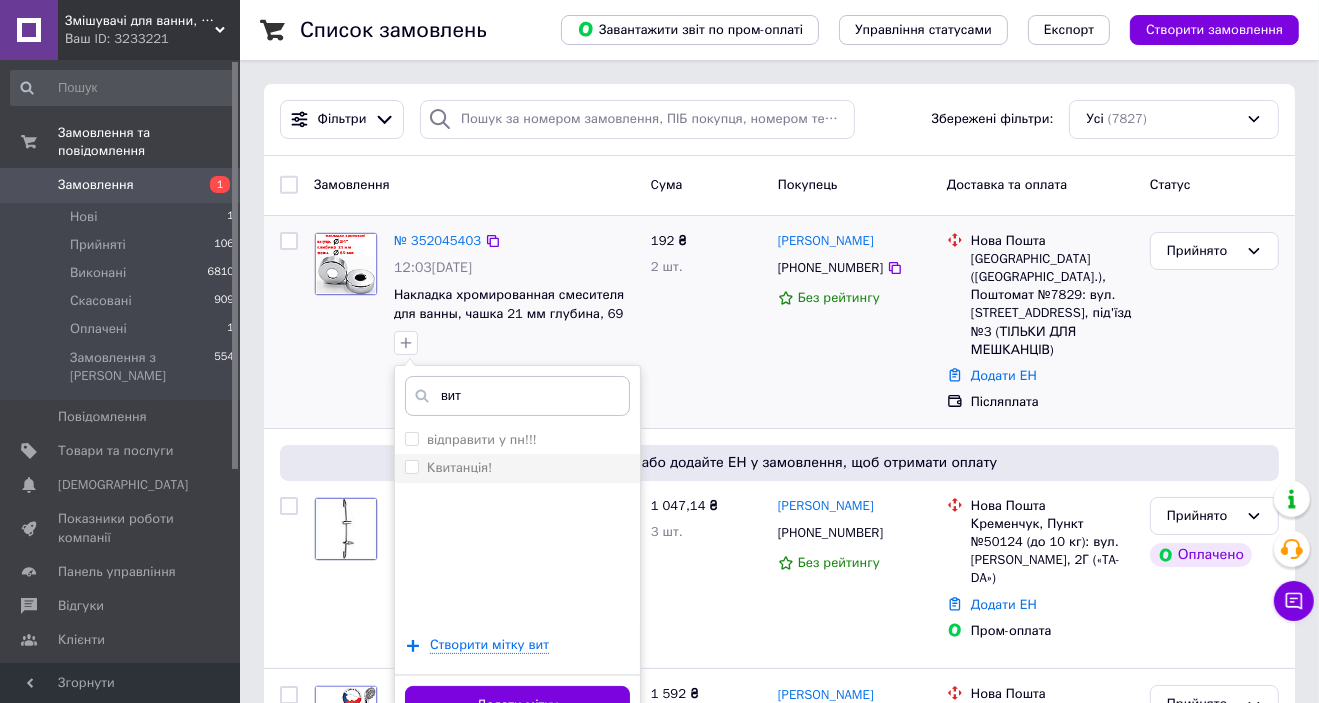 click on "Квитанція!" at bounding box center (517, 468) 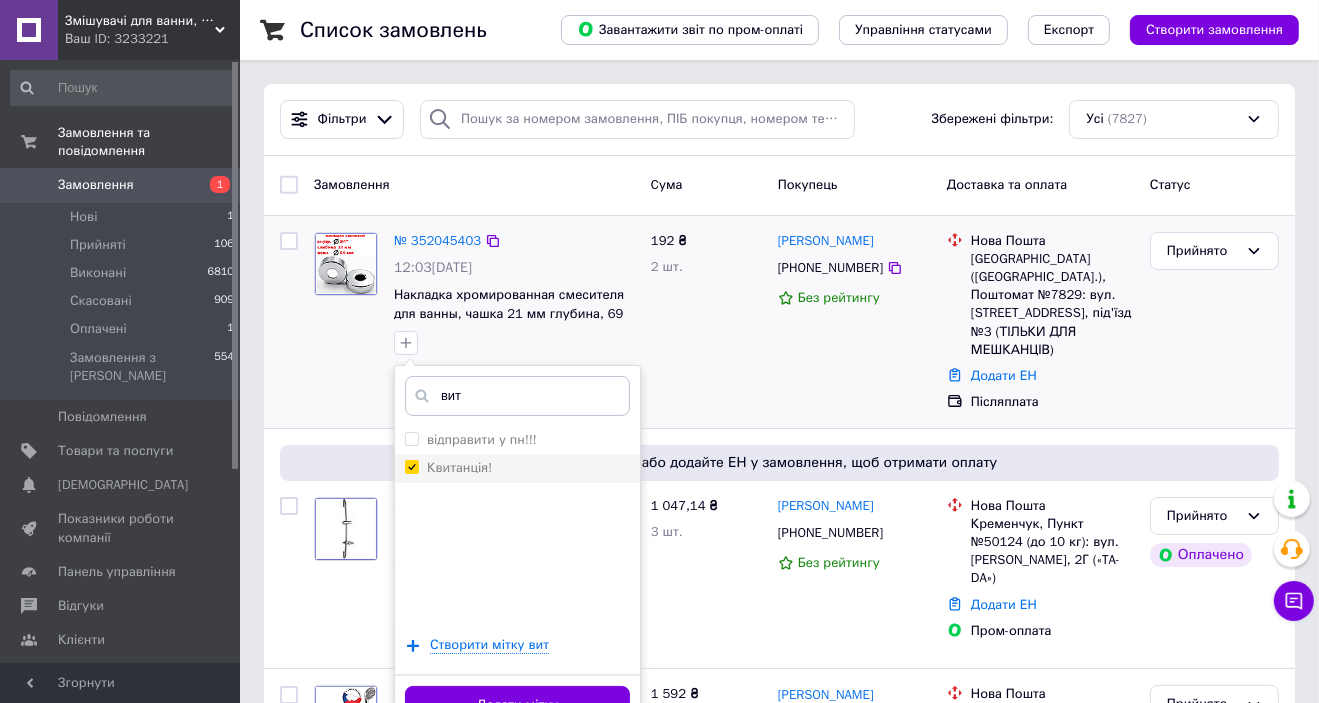 checkbox on "true" 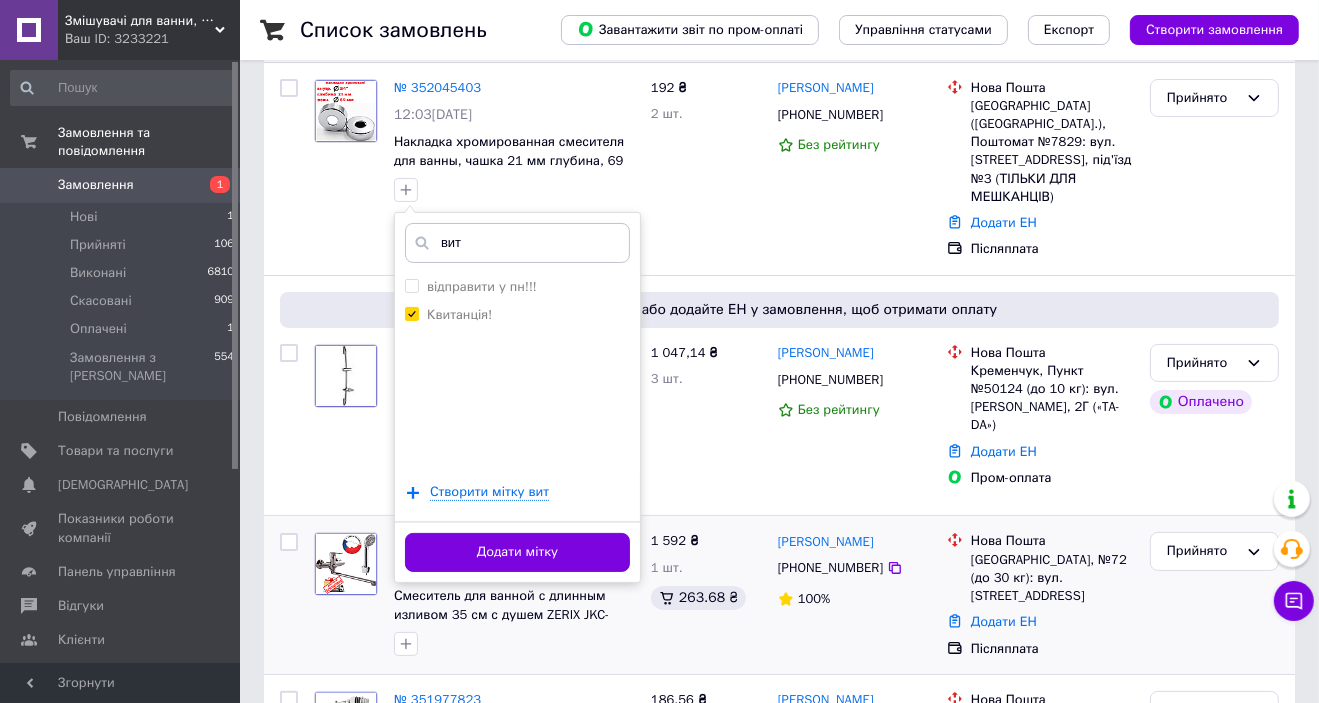 scroll, scrollTop: 160, scrollLeft: 0, axis: vertical 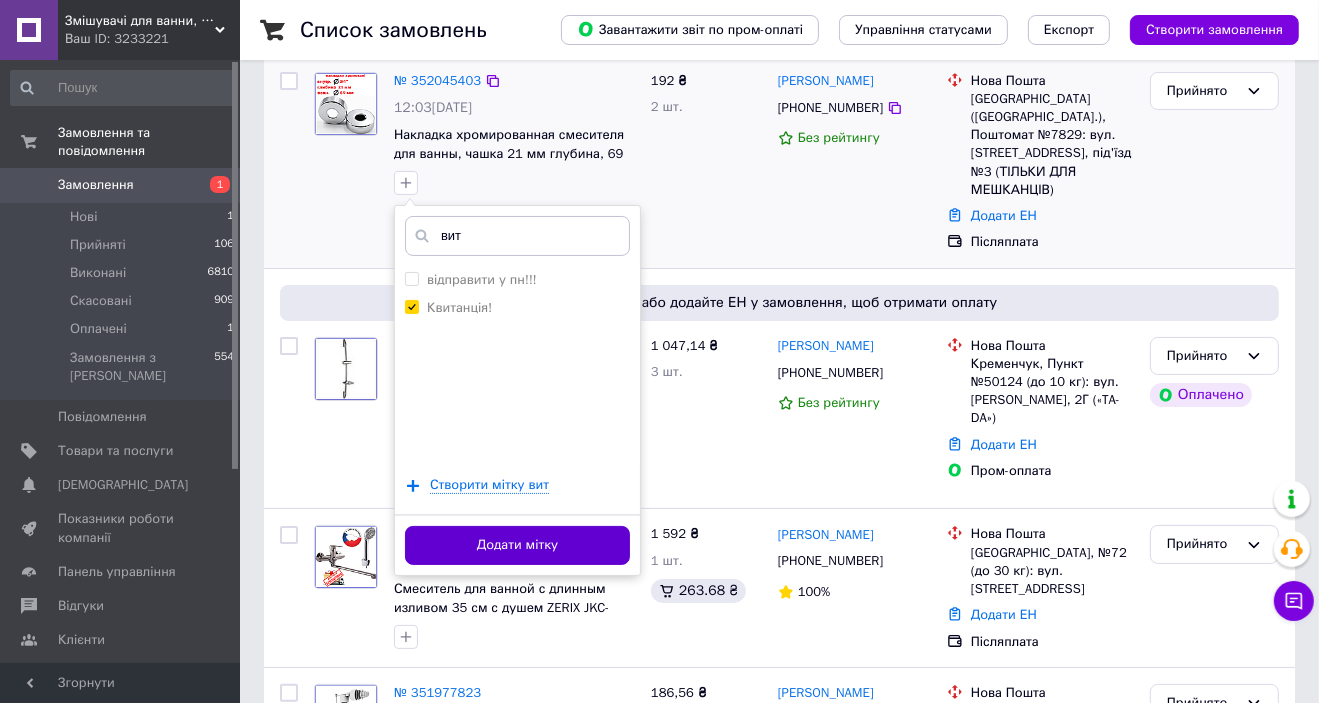 click on "Додати мітку" at bounding box center (517, 545) 